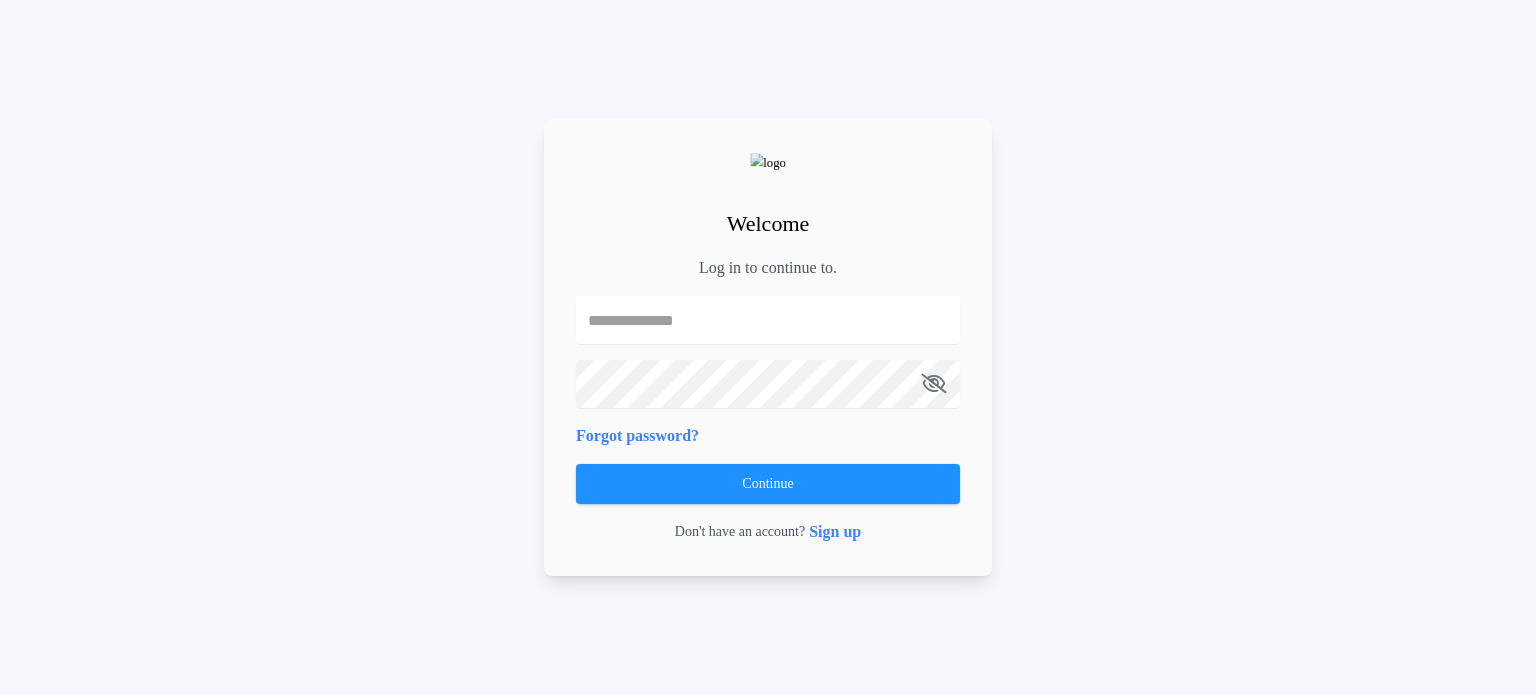 scroll, scrollTop: 0, scrollLeft: 0, axis: both 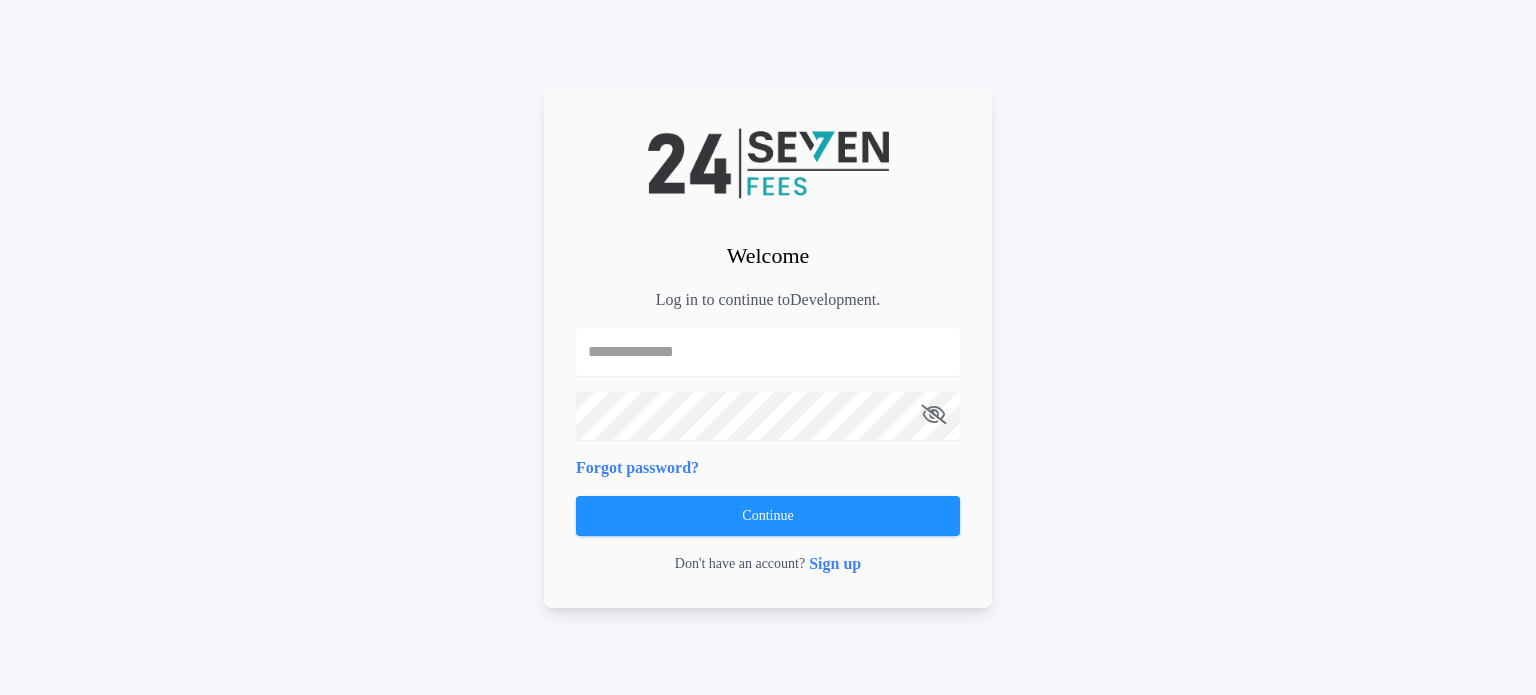 click at bounding box center [768, 352] 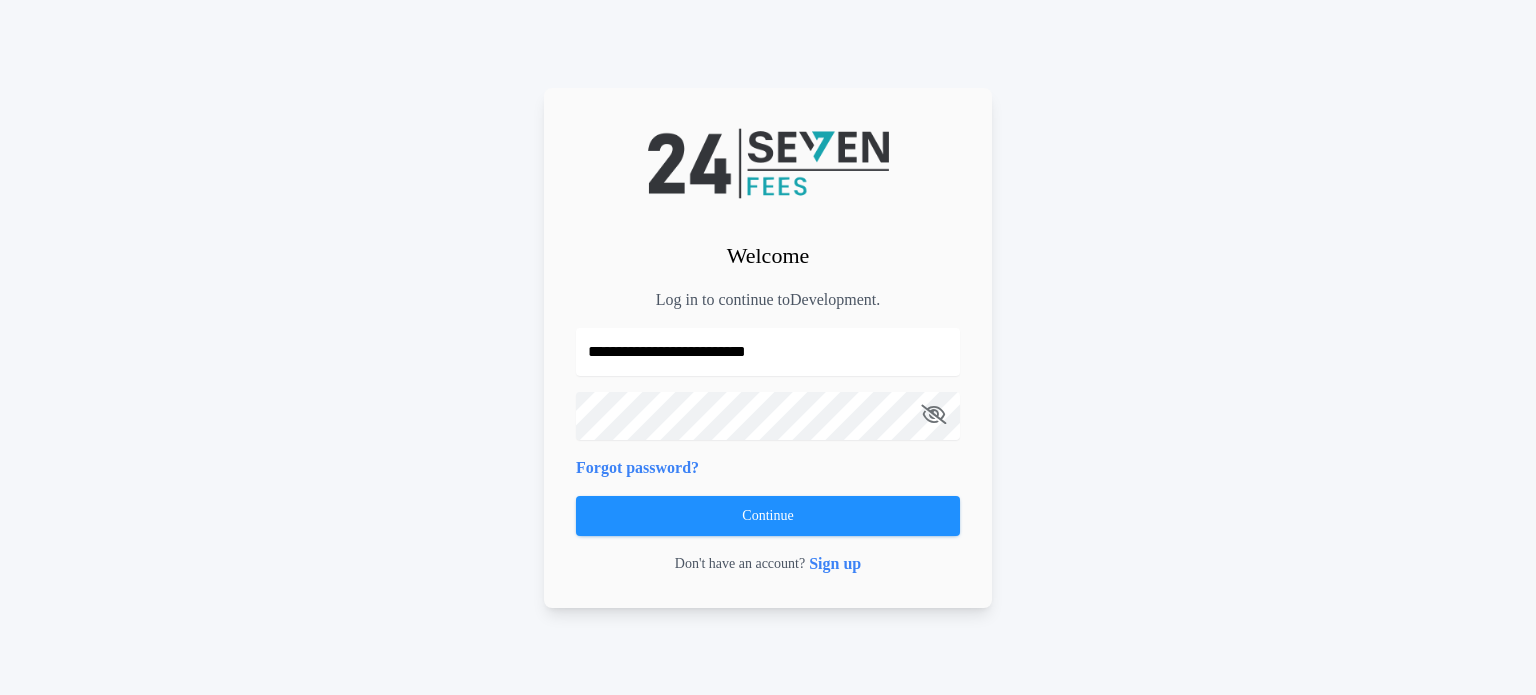 click on "**********" at bounding box center [768, 352] 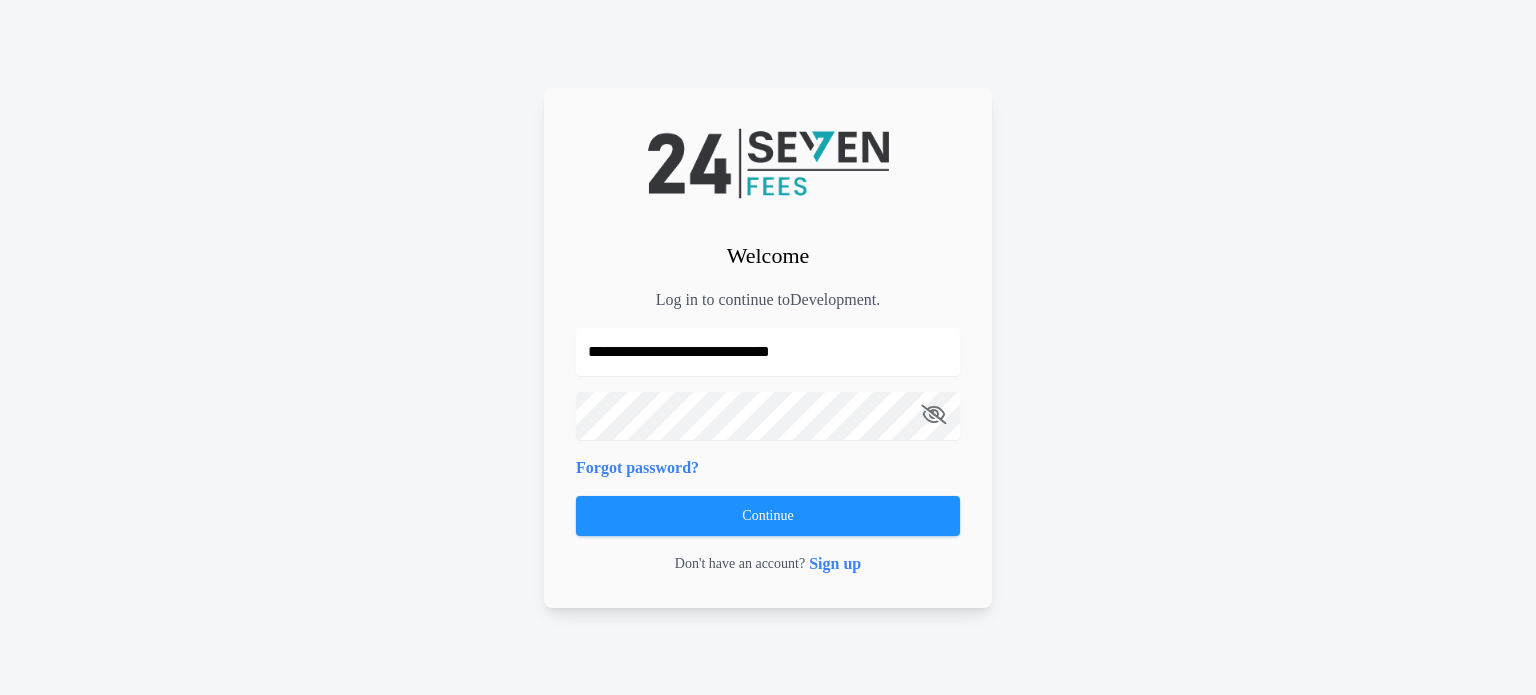 type on "**********" 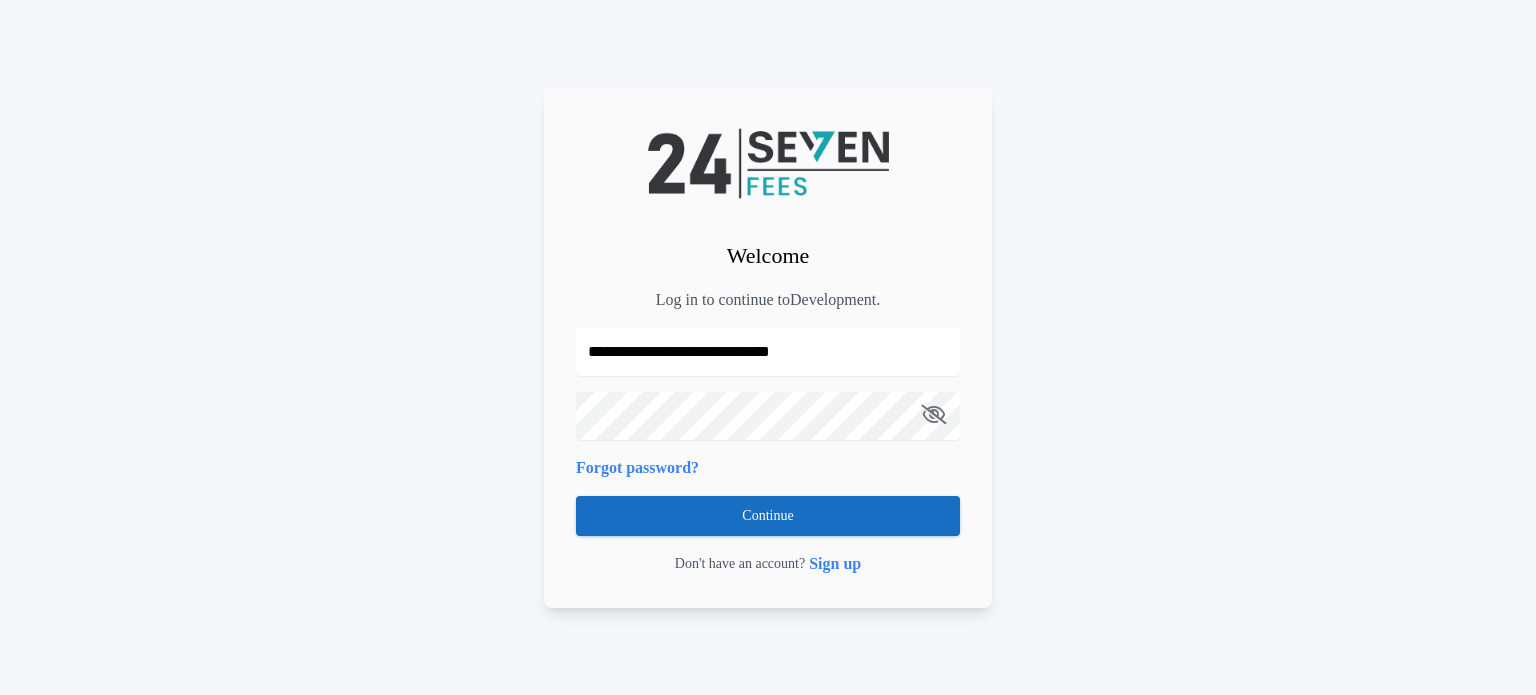 click on "Continue" at bounding box center (768, 516) 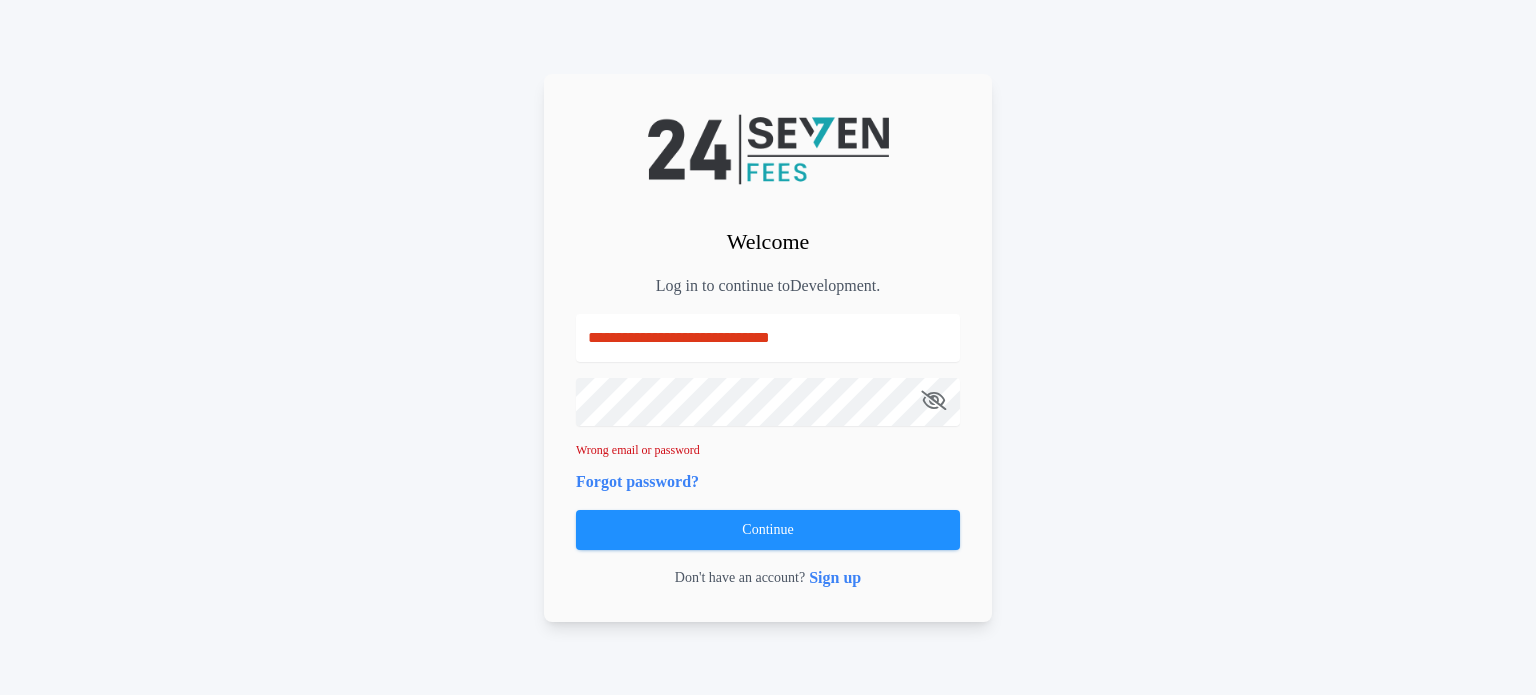 click at bounding box center [933, 400] 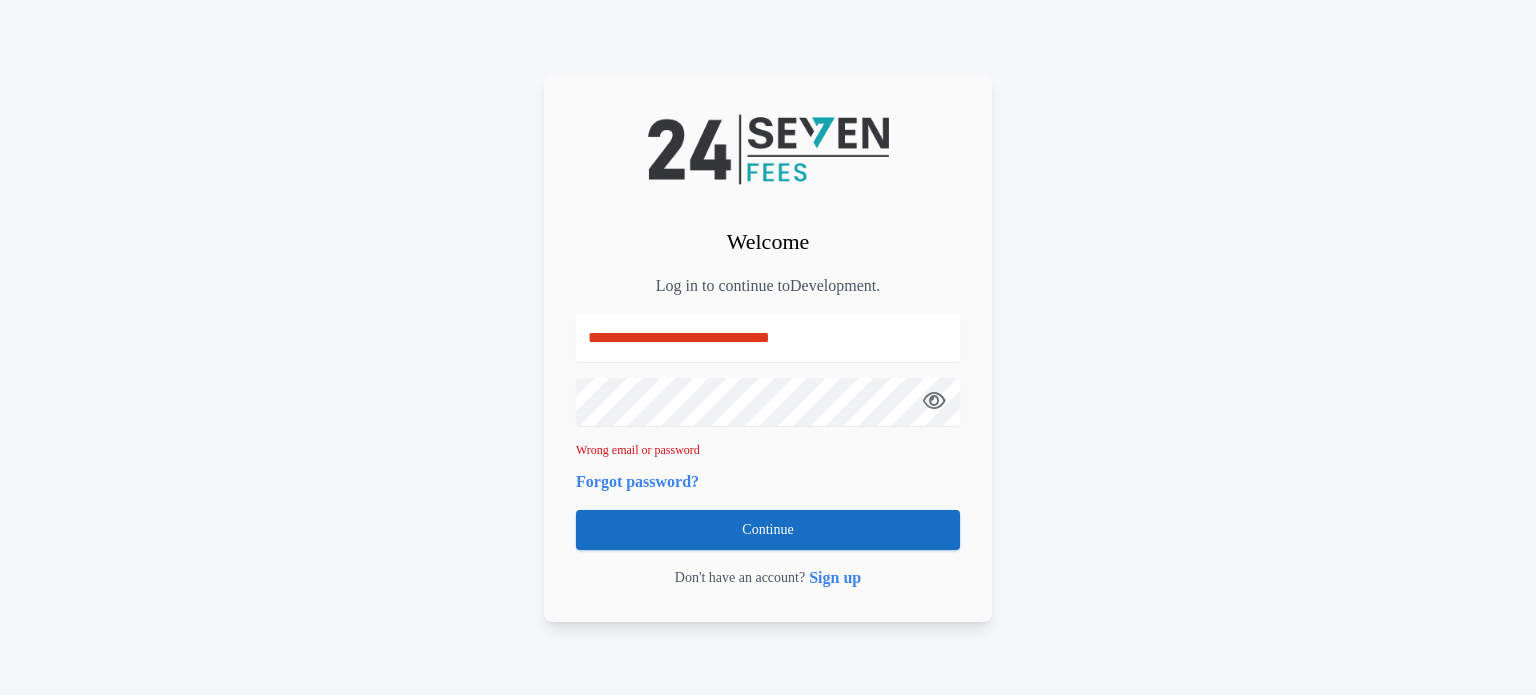 click on "Continue" at bounding box center (768, 530) 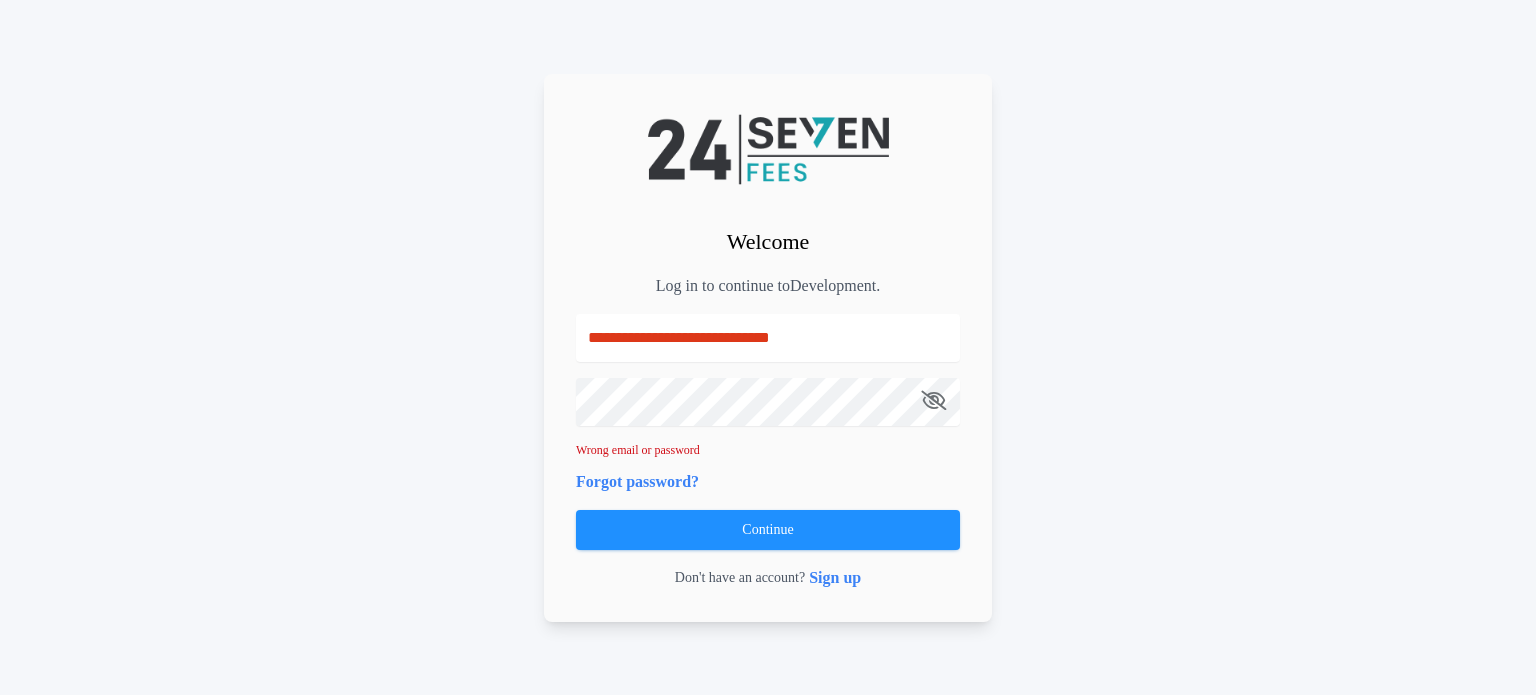 click on "**********" at bounding box center (768, 338) 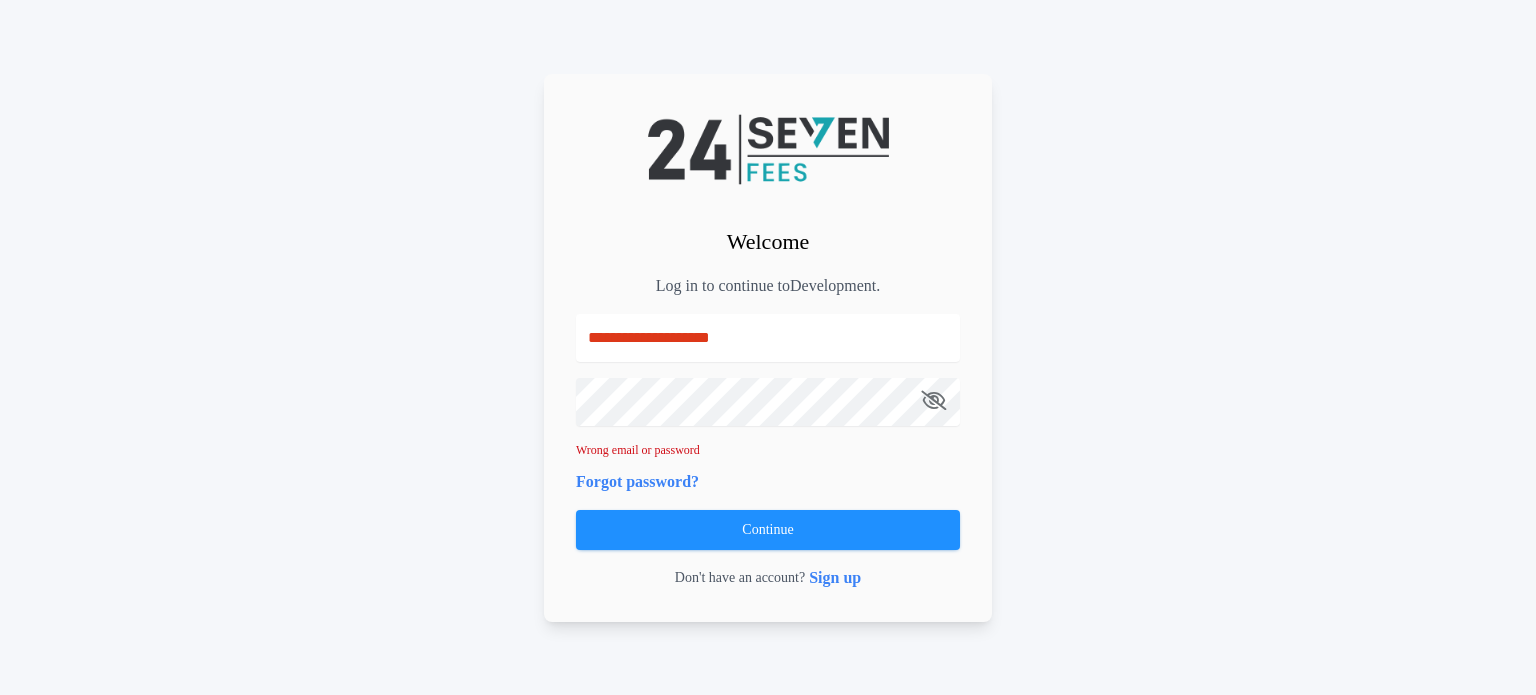 type on "**********" 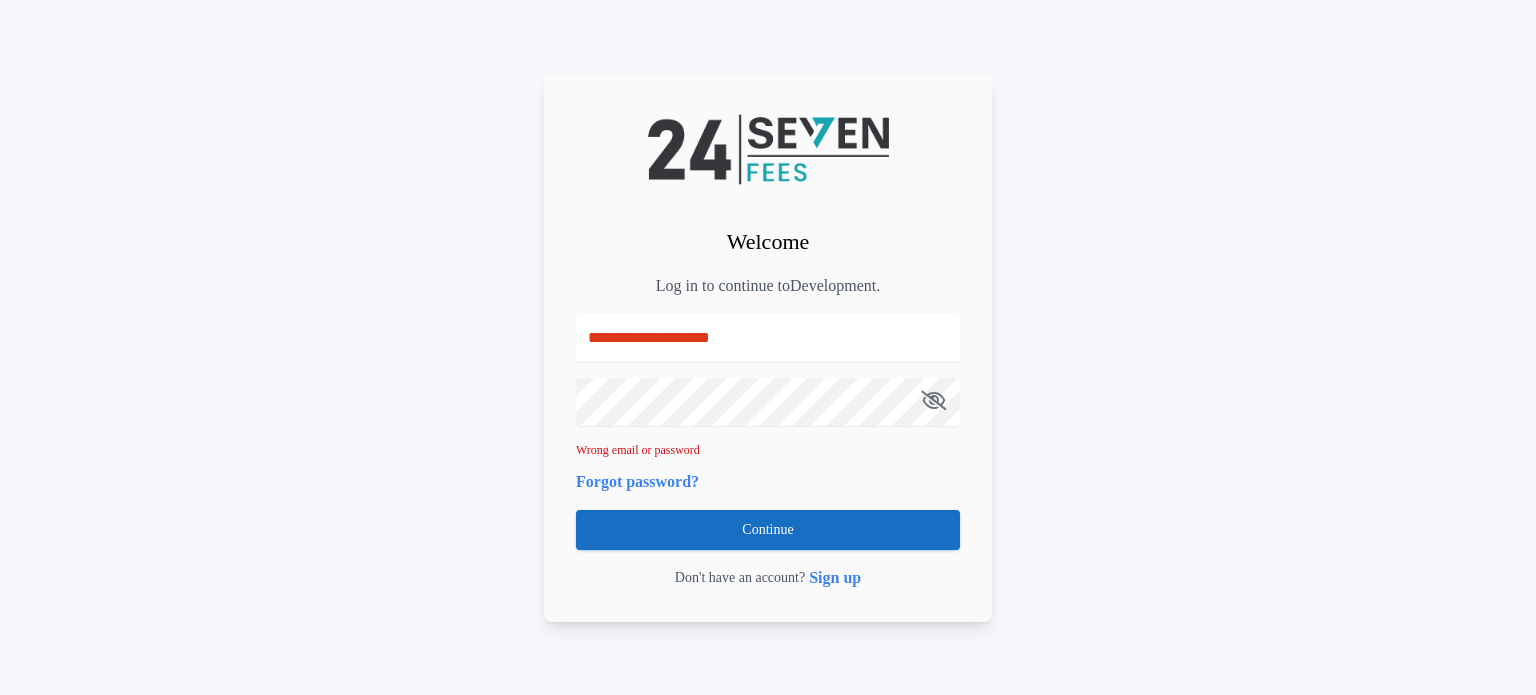 click on "Continue" at bounding box center [768, 530] 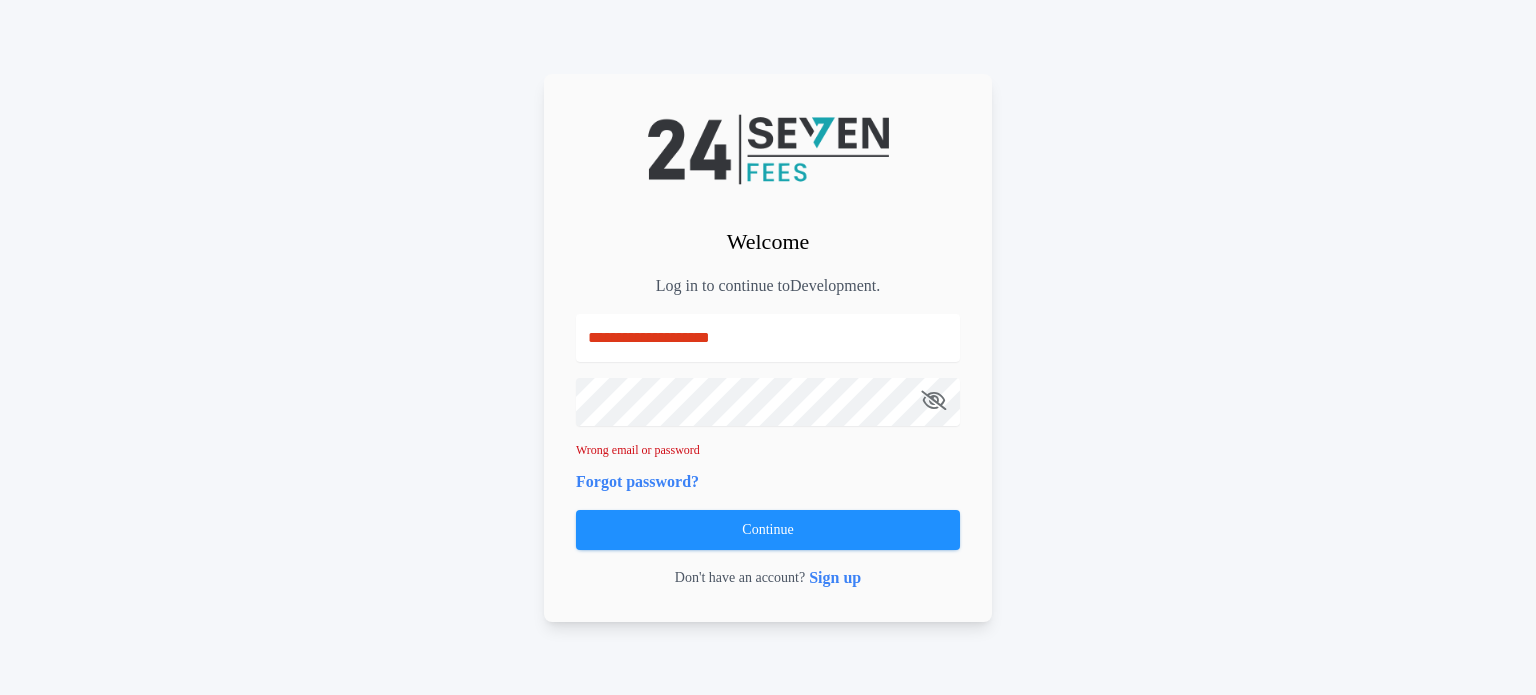 click at bounding box center [933, 400] 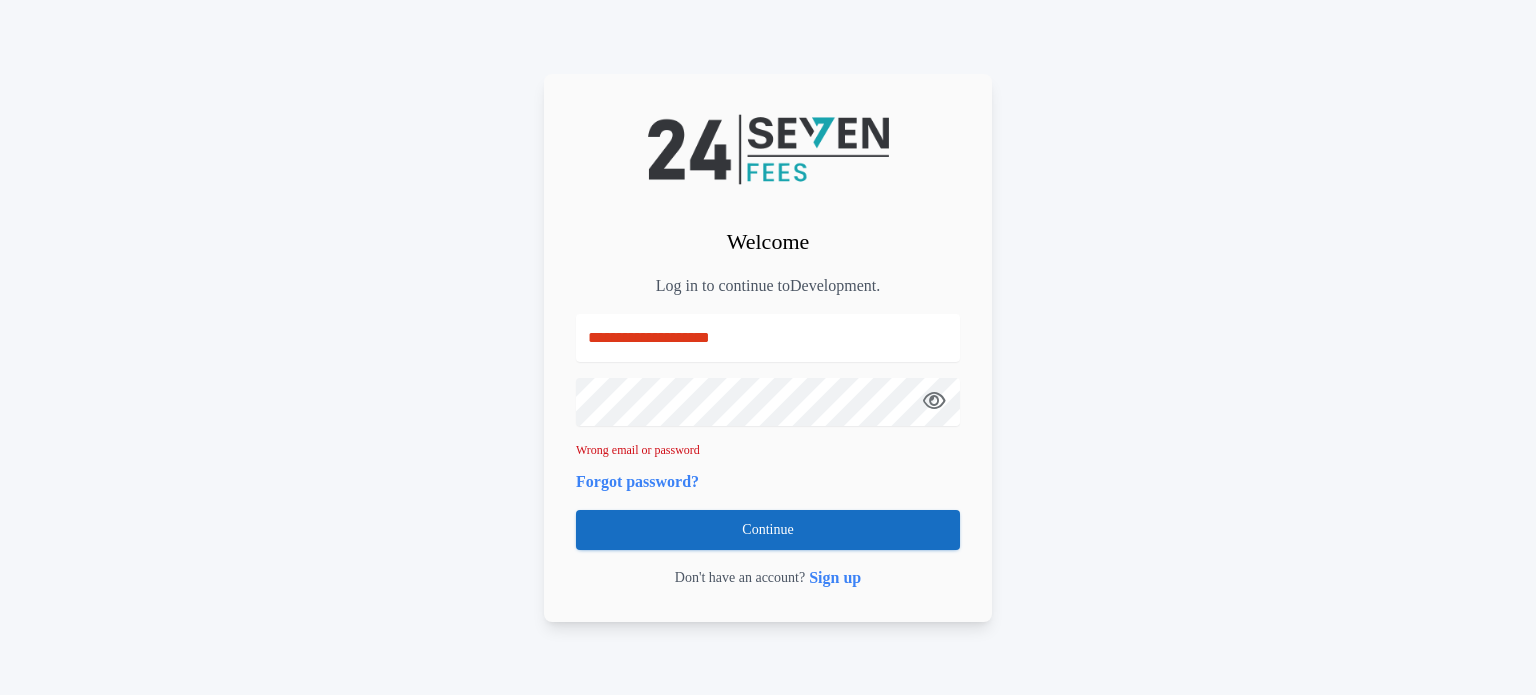 click on "Continue" at bounding box center (768, 530) 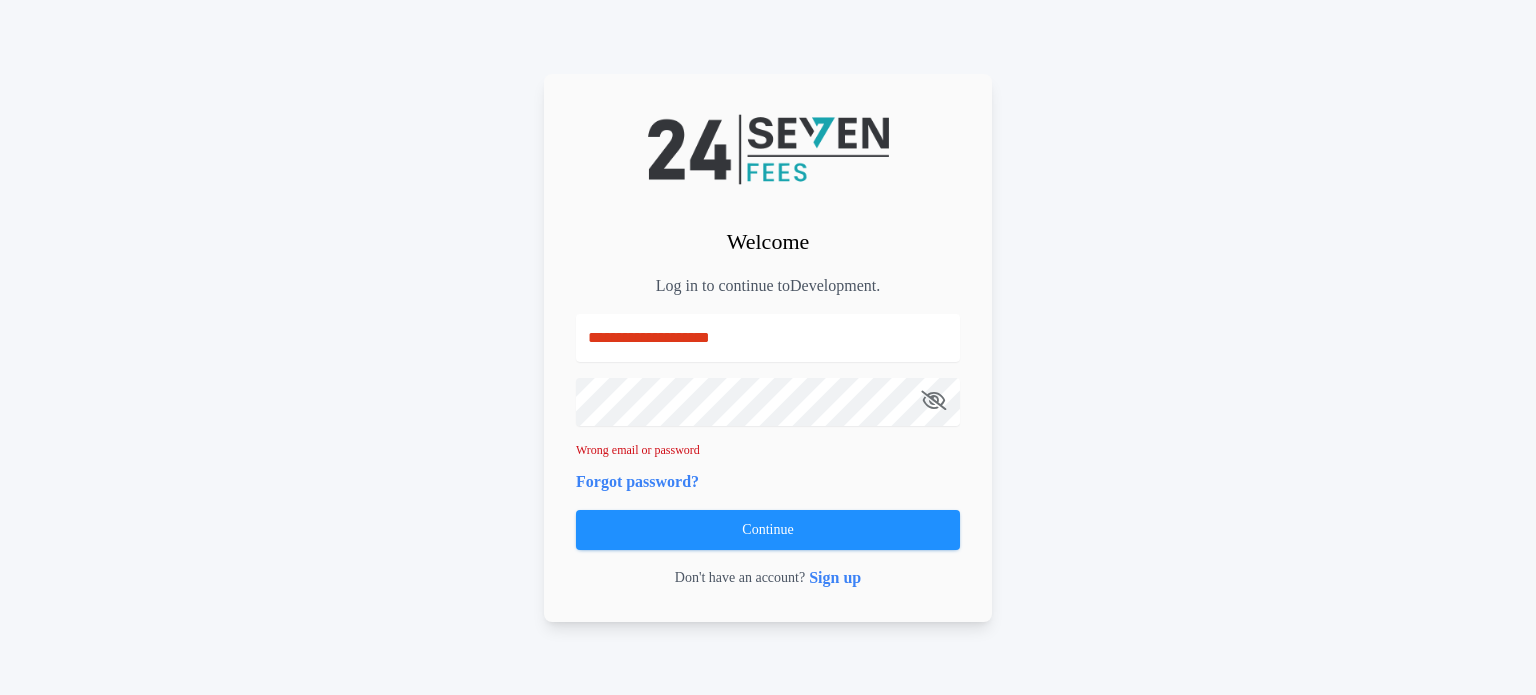 click on "**********" at bounding box center (768, 347) 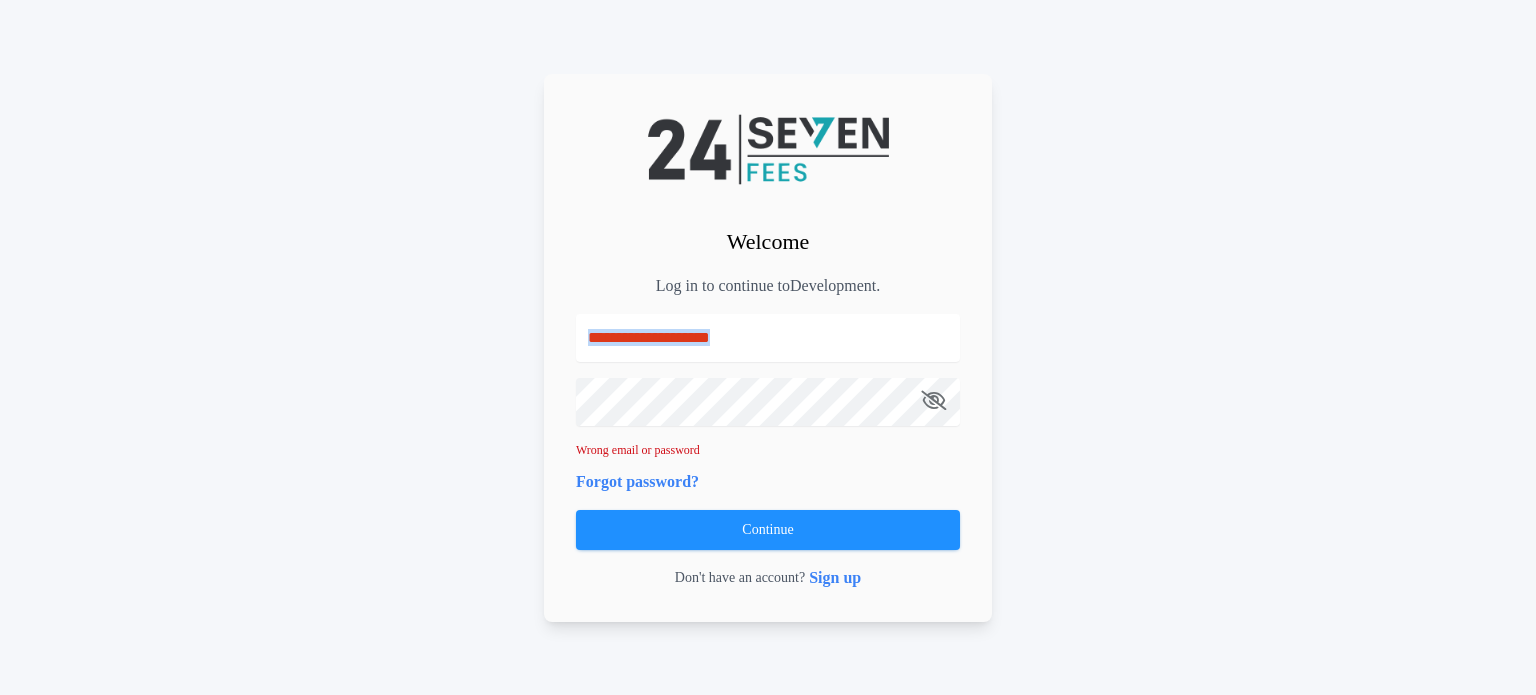 click on "**********" at bounding box center [768, 347] 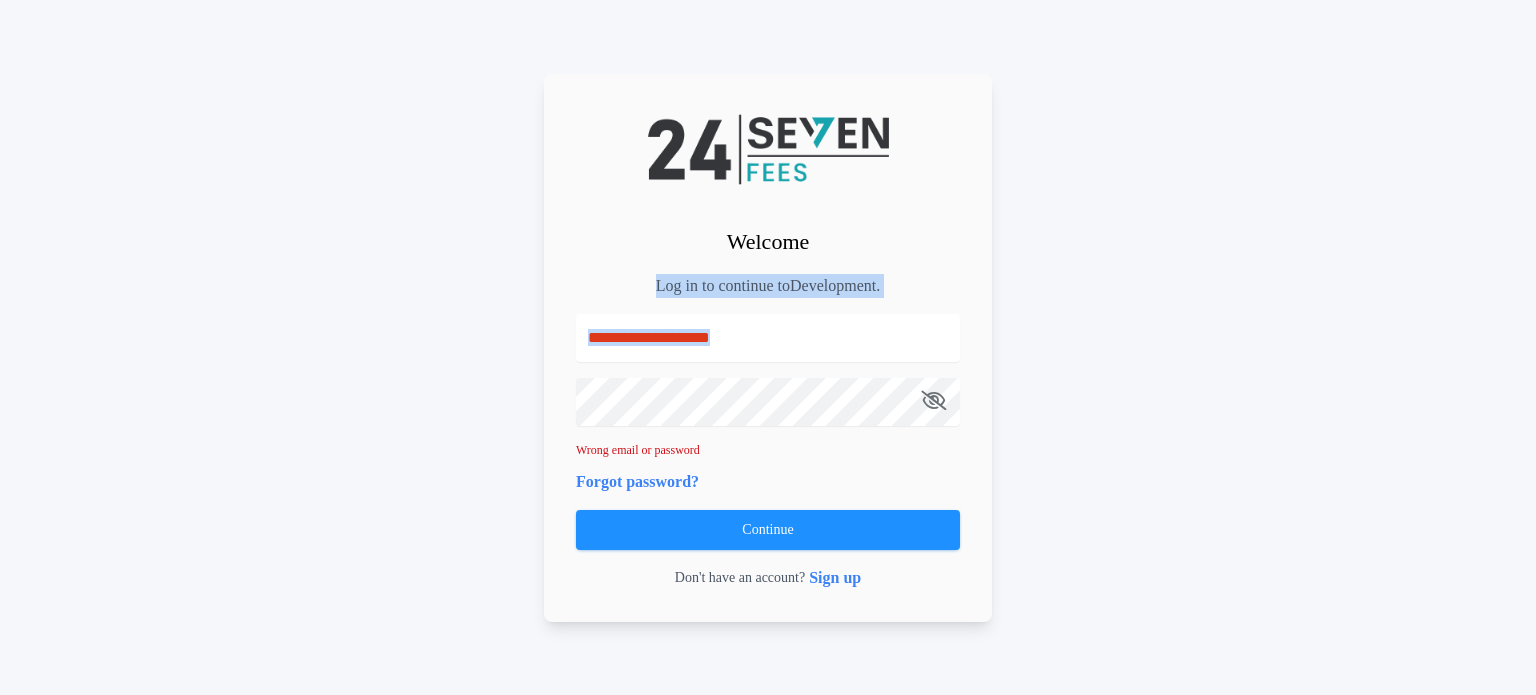click on "**********" at bounding box center [768, 347] 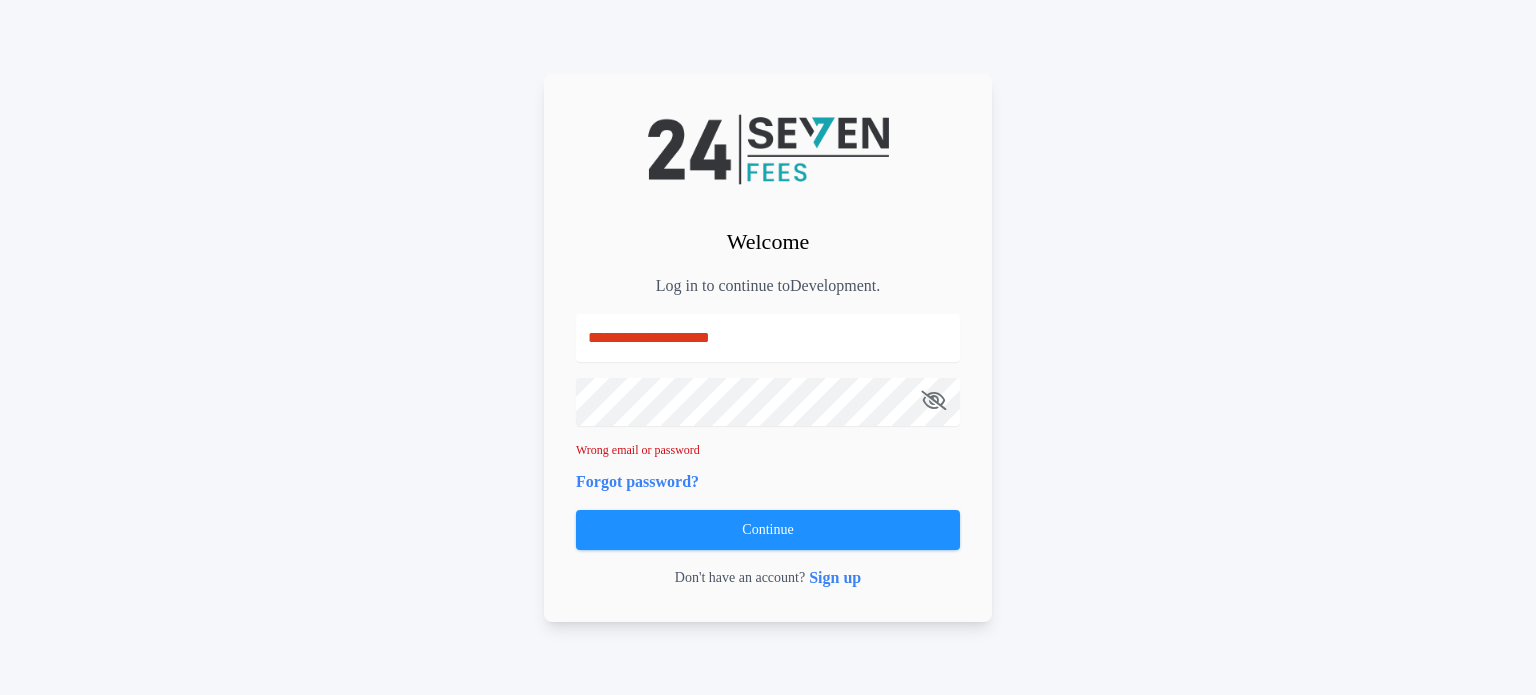 click on "**********" at bounding box center (768, 347) 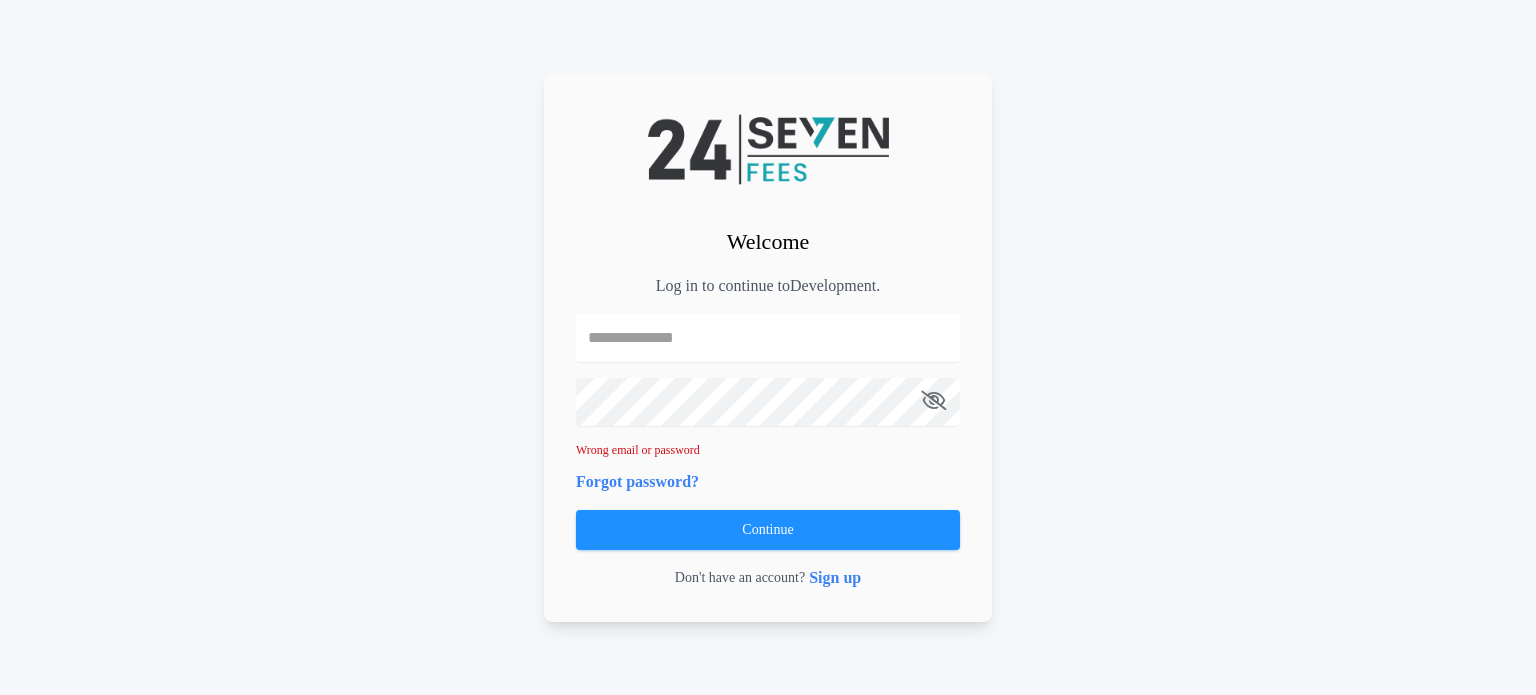 click on "Welcome Log in to continue to  Development . Wrong email or password Forgot password? Continue Don't have an account? Sign up" at bounding box center (768, 347) 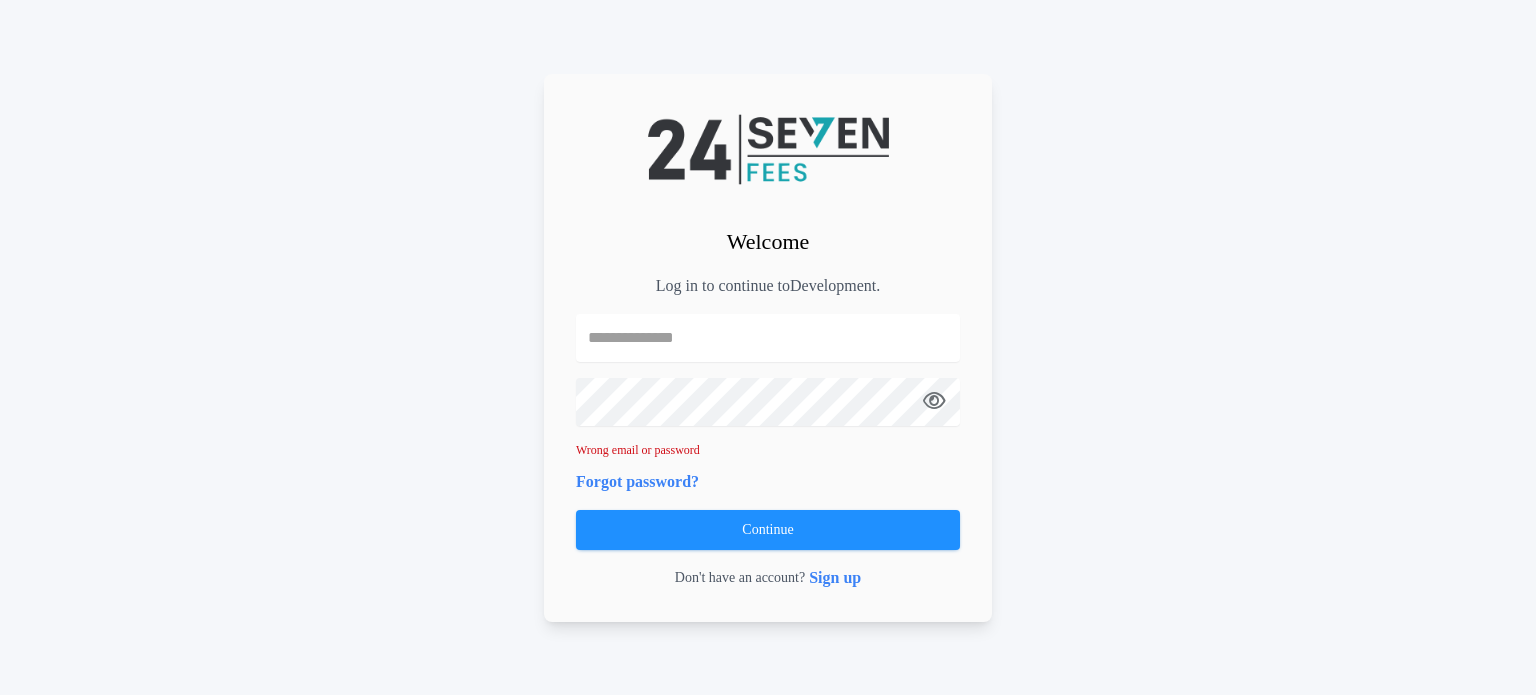 click at bounding box center (768, 338) 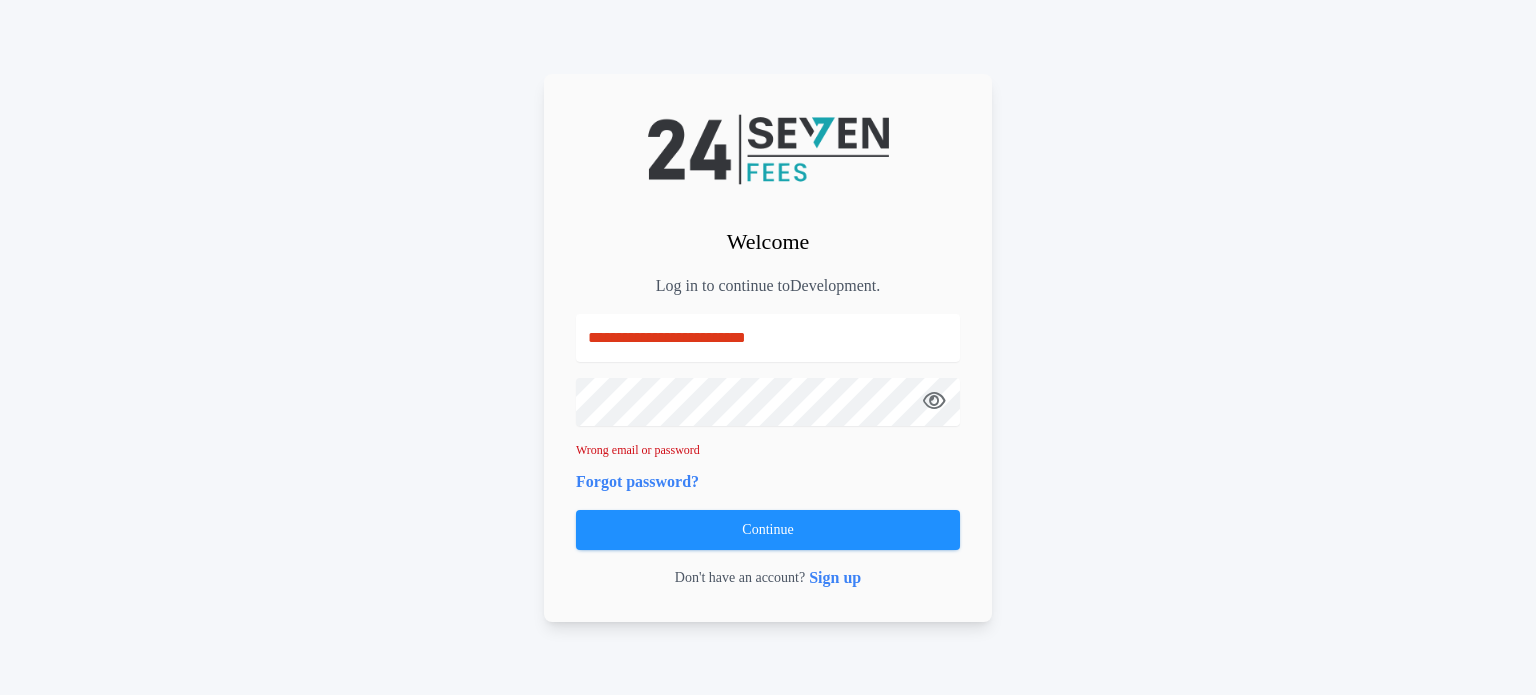 click on "**********" at bounding box center (768, 338) 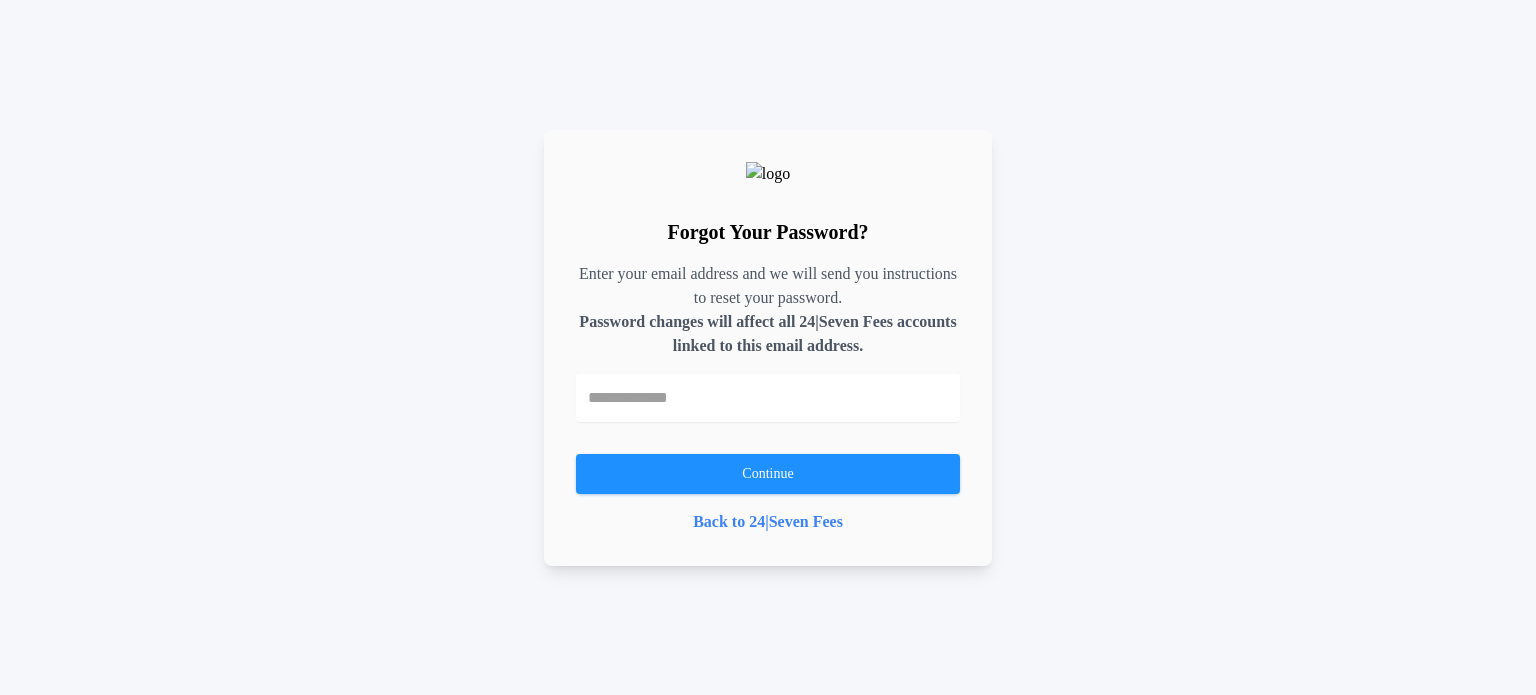 click on "Forgot Your Password? Enter your email address and we will send you instructions to reset your password. Password changes will affect all 24|Seven Fees accounts linked to this email address. Continue Back to 24|Seven Fees" at bounding box center (768, 348) 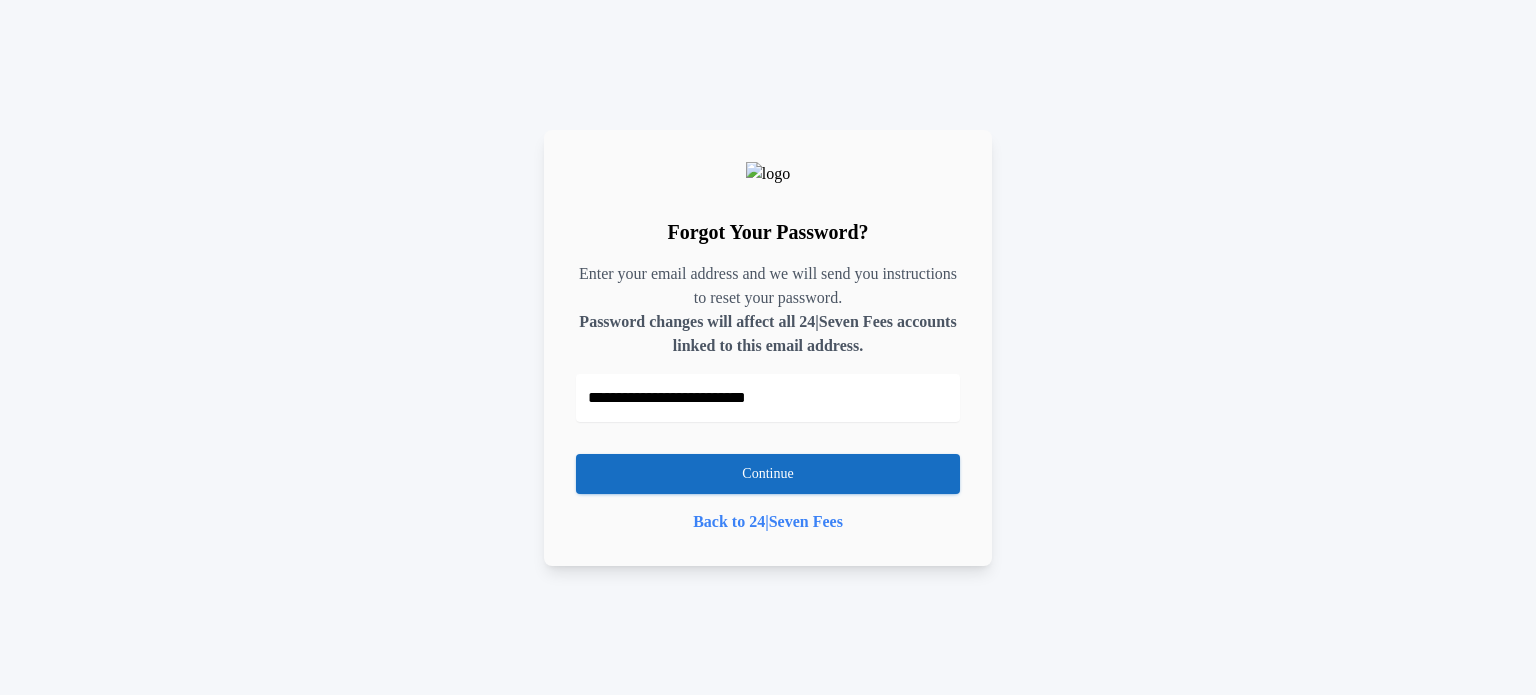 click on "Continue" at bounding box center [768, 474] 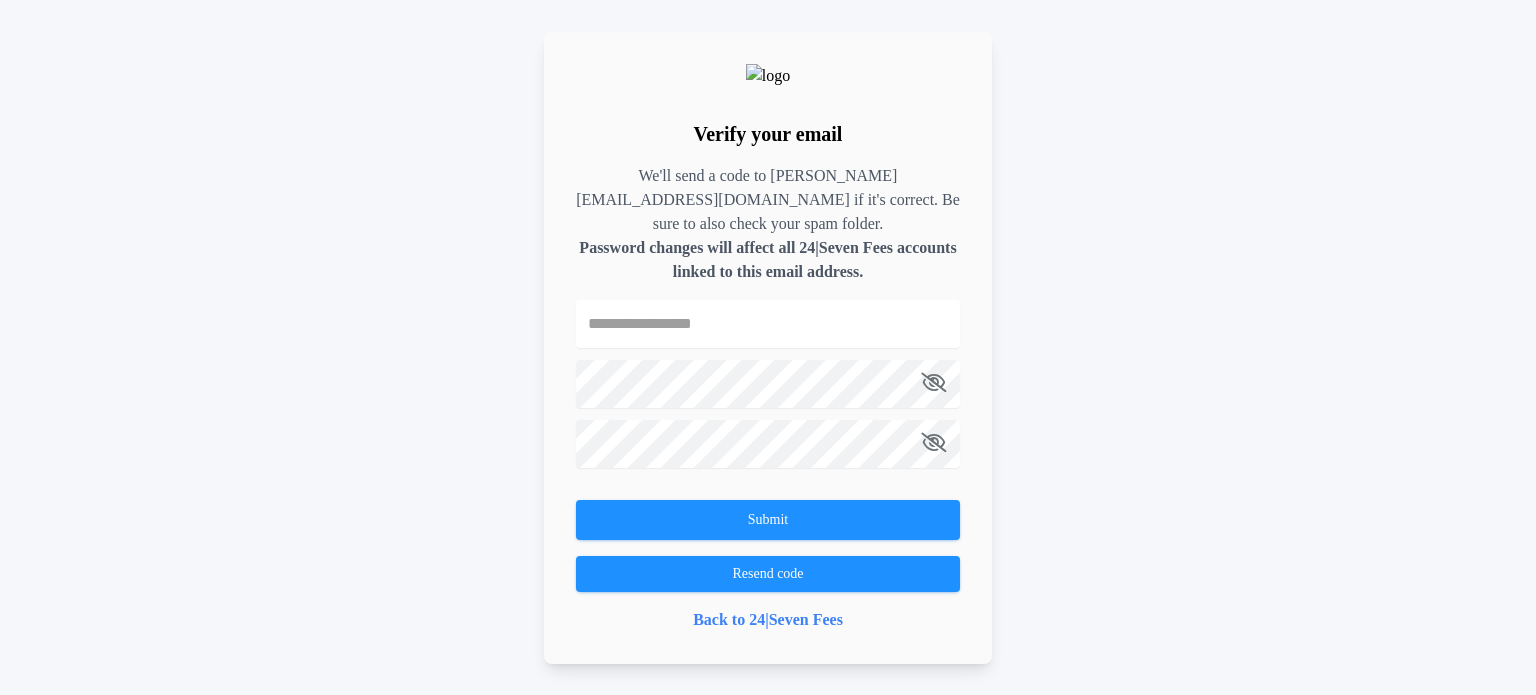 click on "Back to 24|Seven Fees" at bounding box center (768, 620) 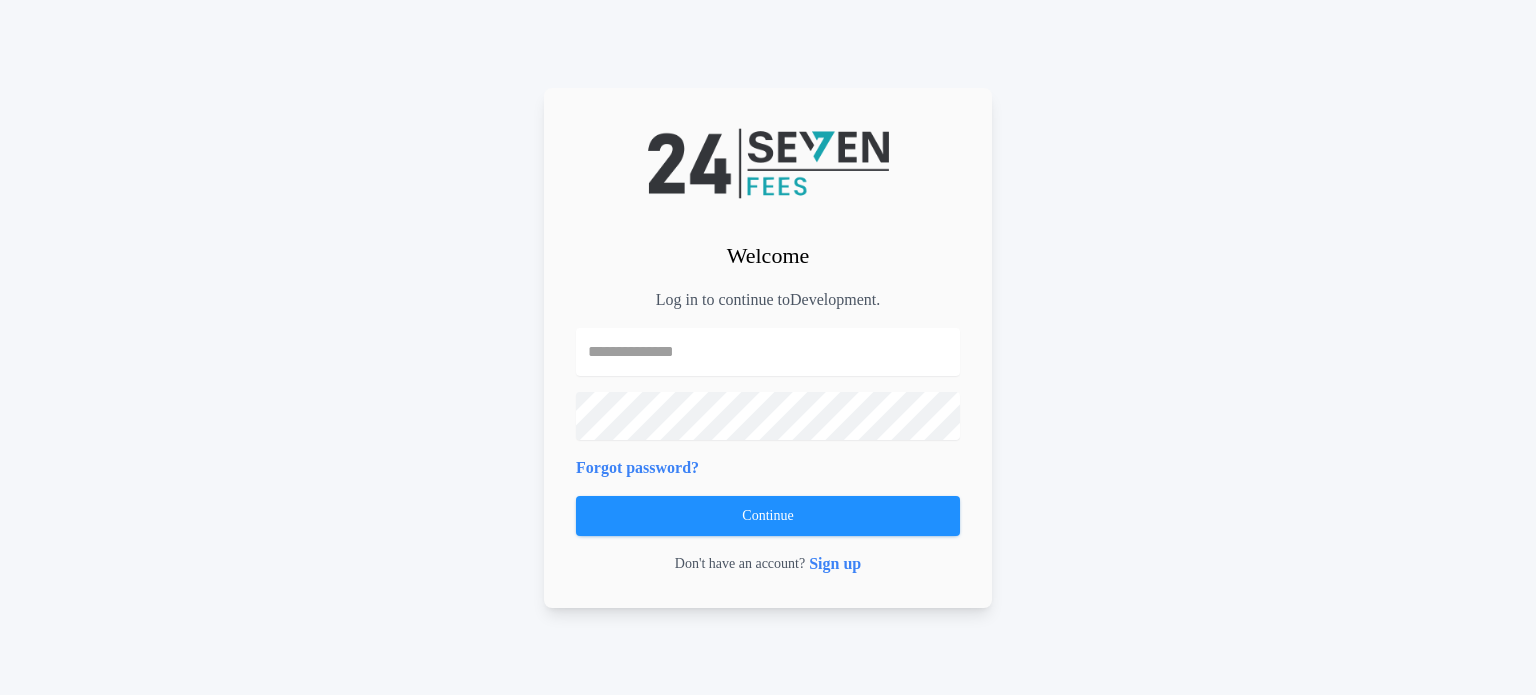 scroll, scrollTop: 0, scrollLeft: 0, axis: both 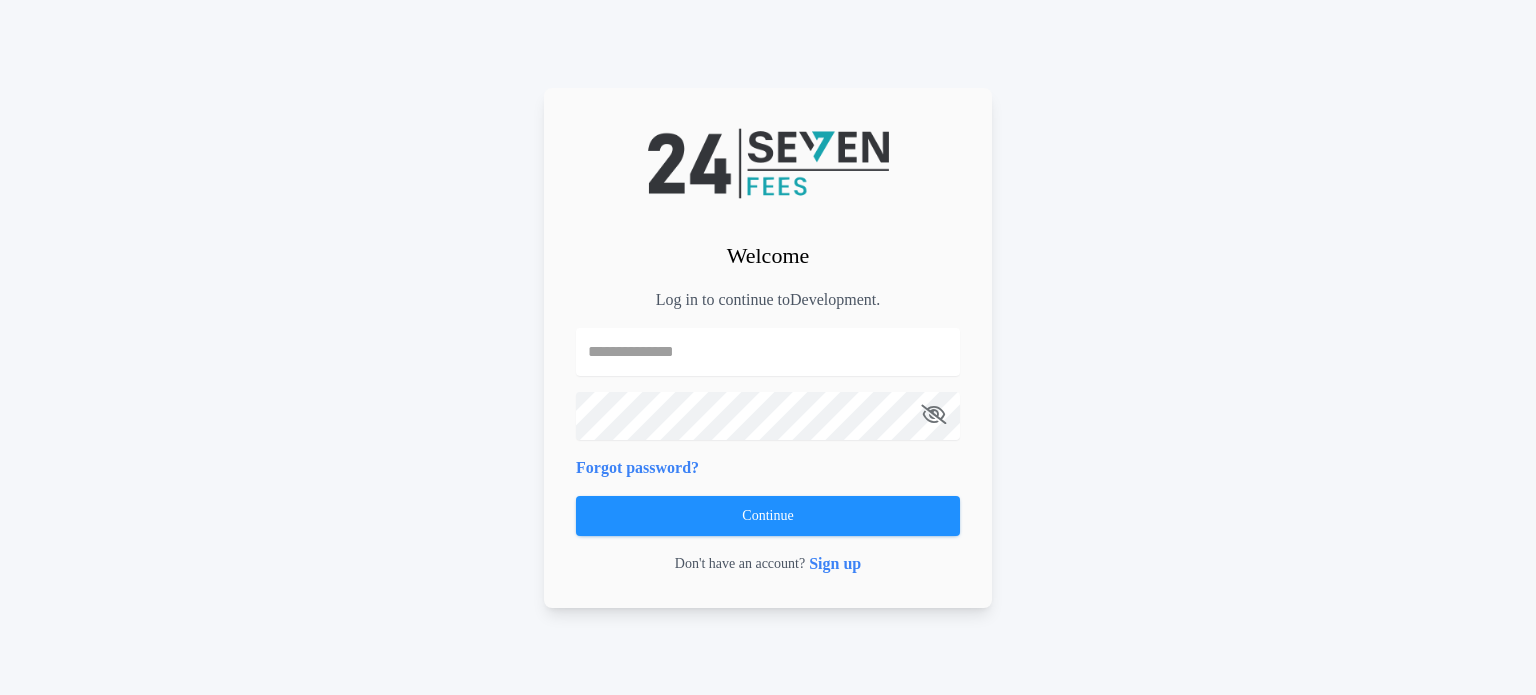 click on "Welcome Log in to continue to  Development . Forgot password? Continue Don't have an account? Sign up" at bounding box center [768, 348] 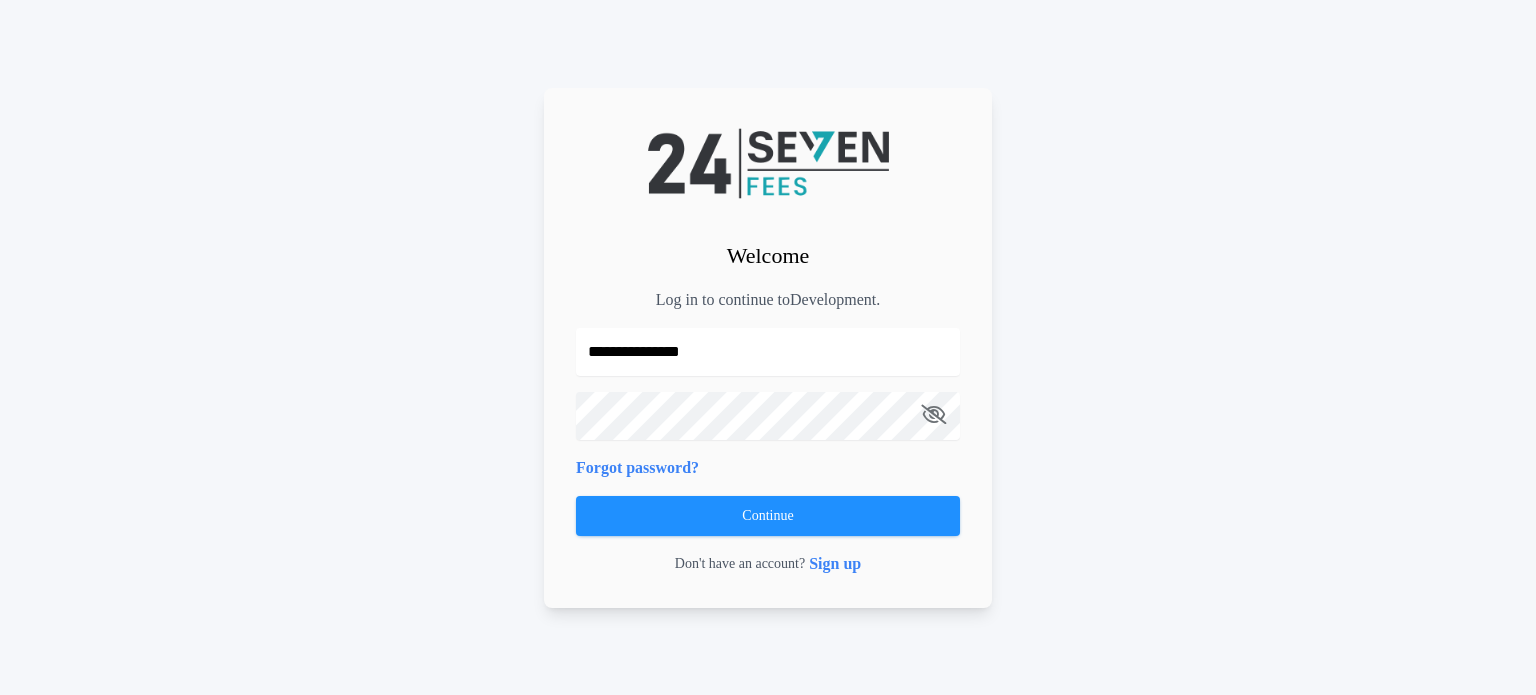 type on "**********" 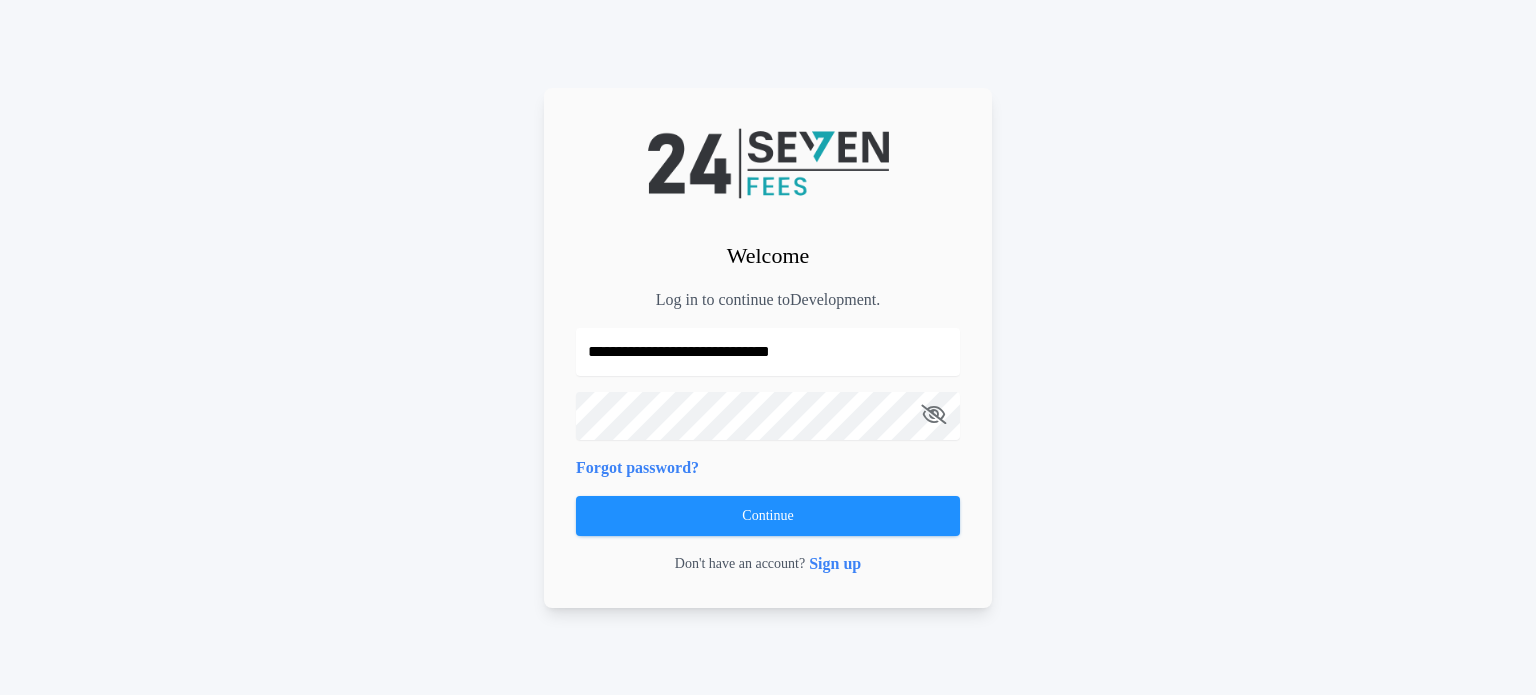 type 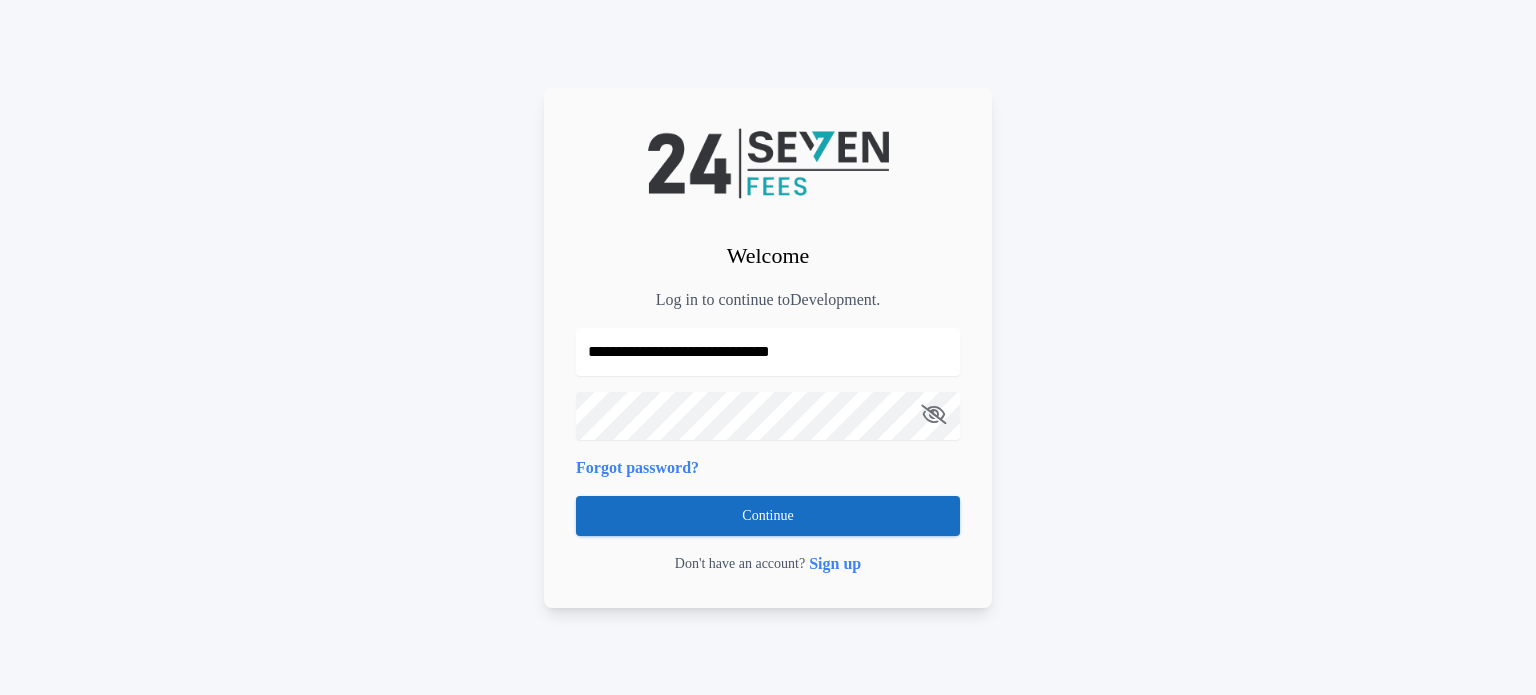 click on "Continue" at bounding box center [768, 516] 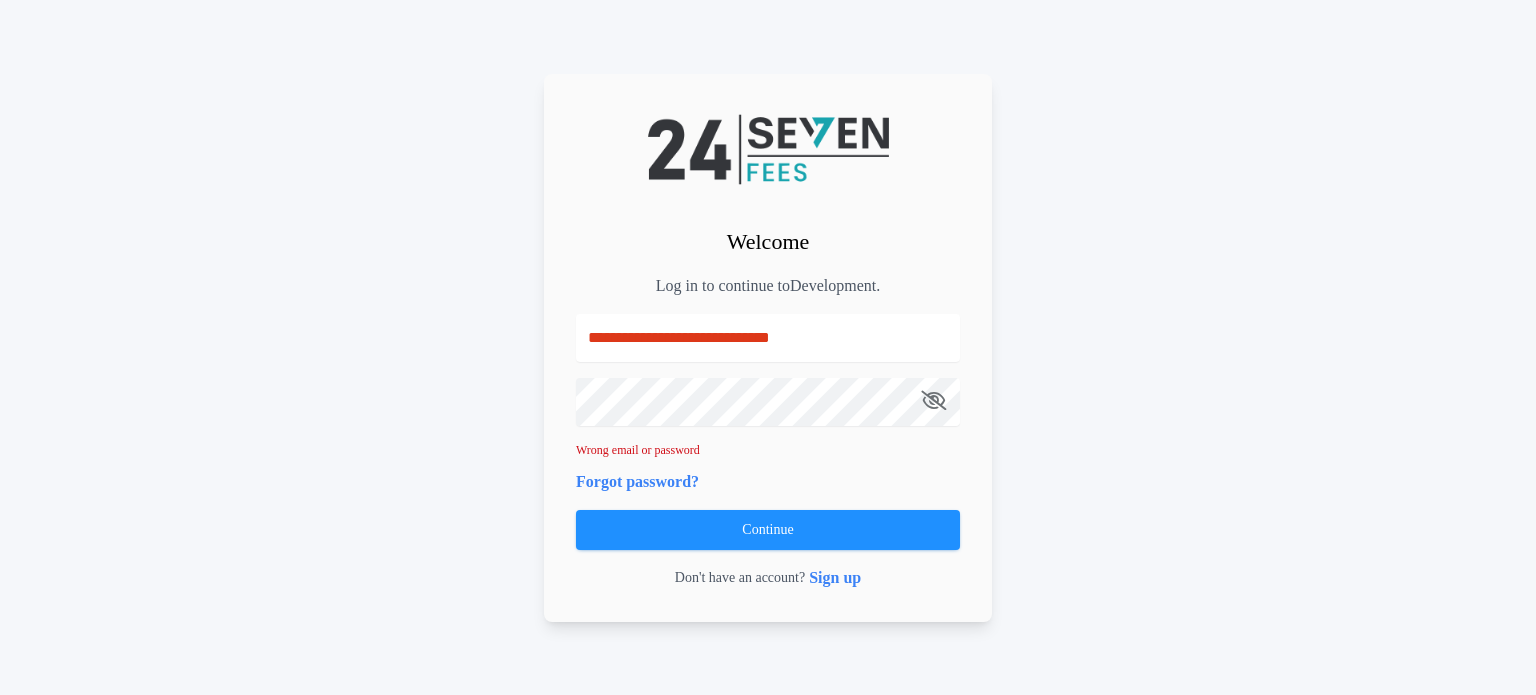 click on "**********" at bounding box center (768, 338) 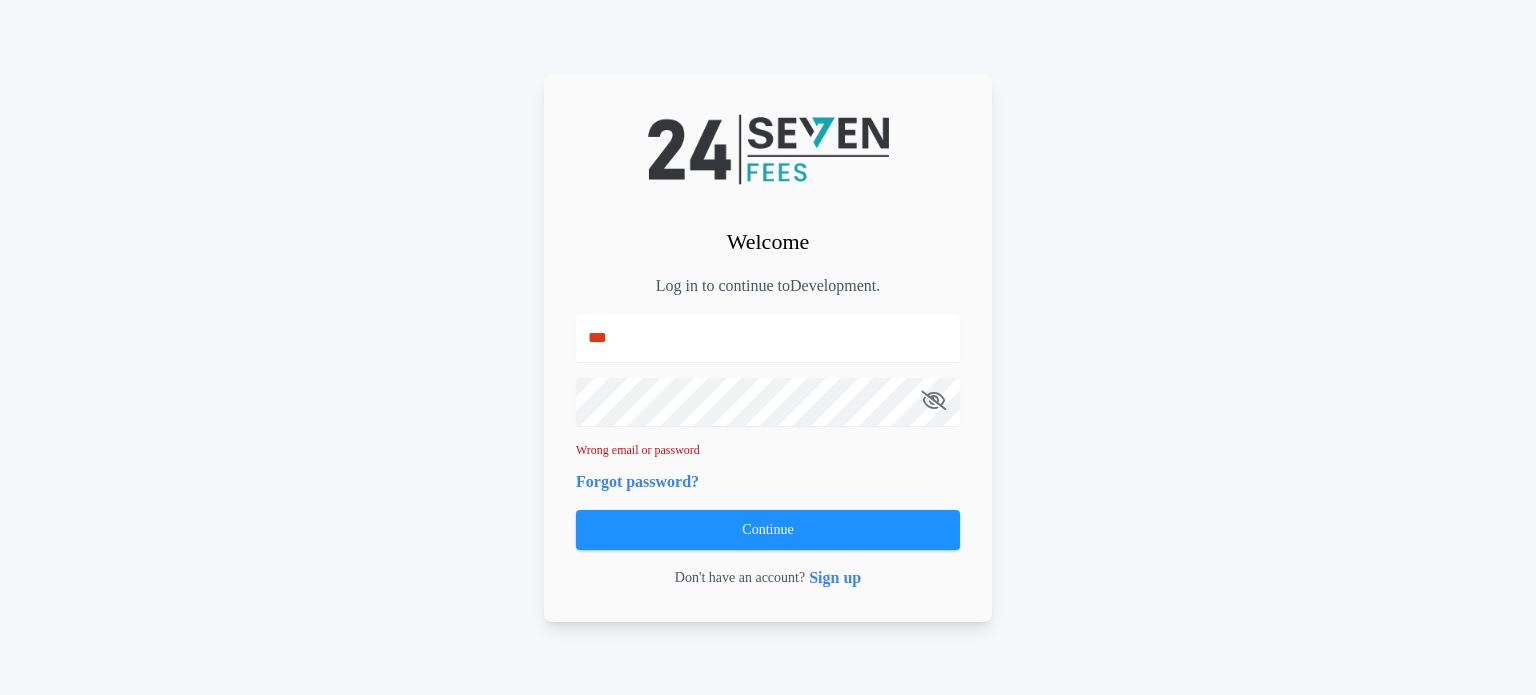 click on "***" at bounding box center [768, 338] 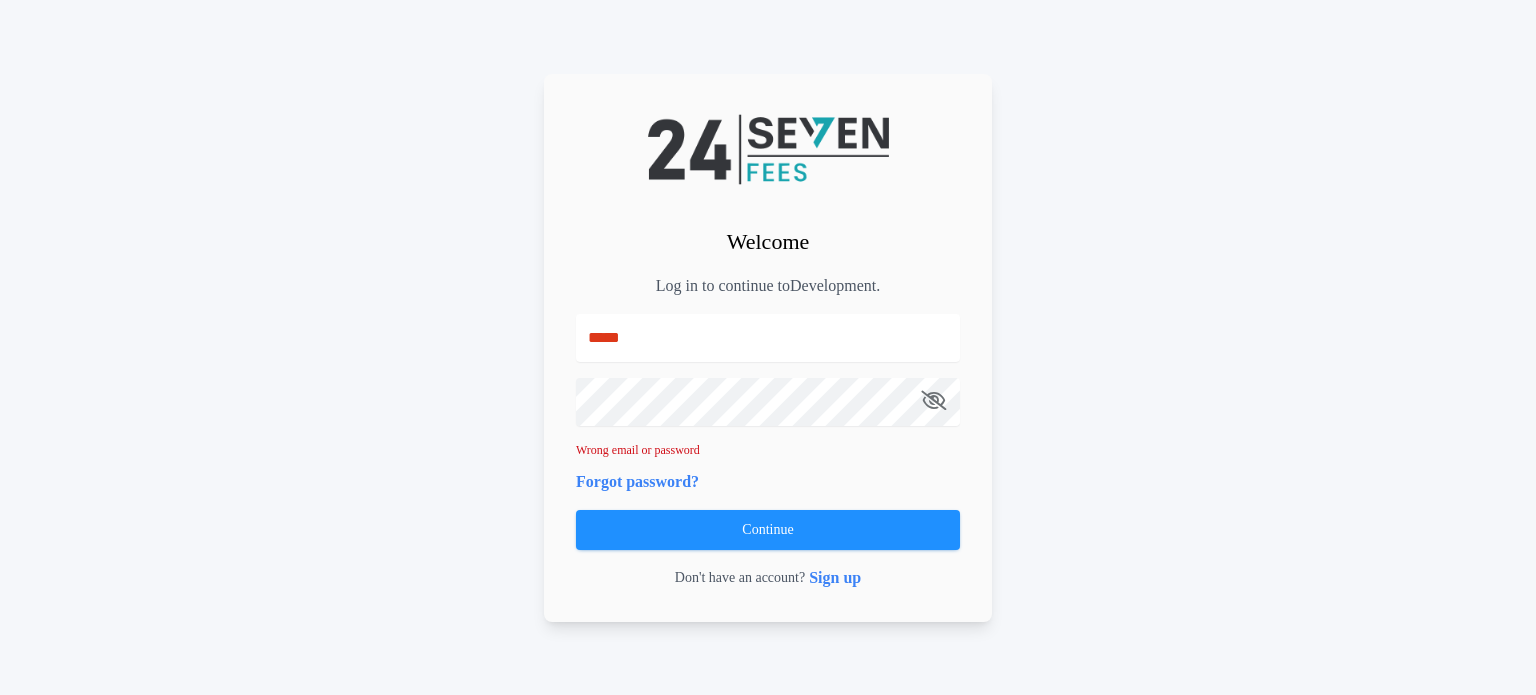 type on "******" 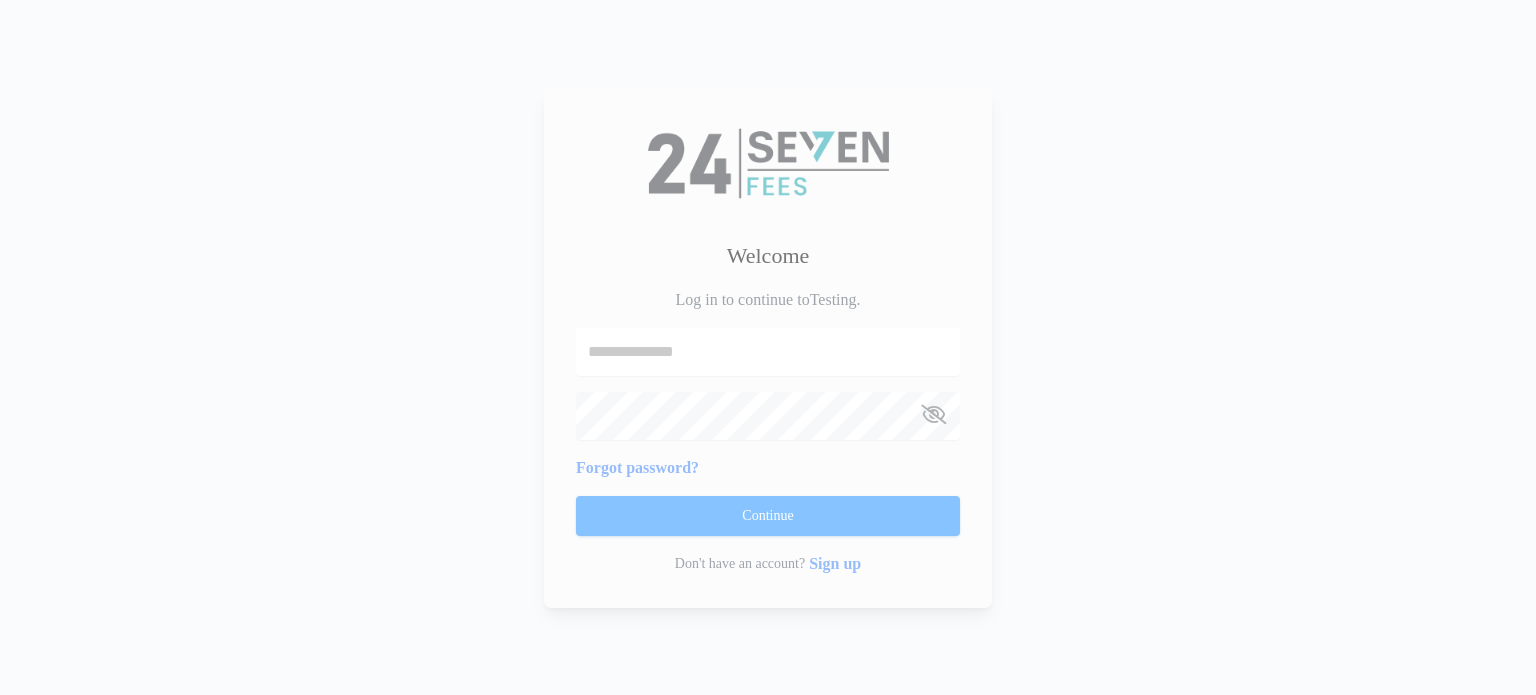 scroll, scrollTop: 0, scrollLeft: 0, axis: both 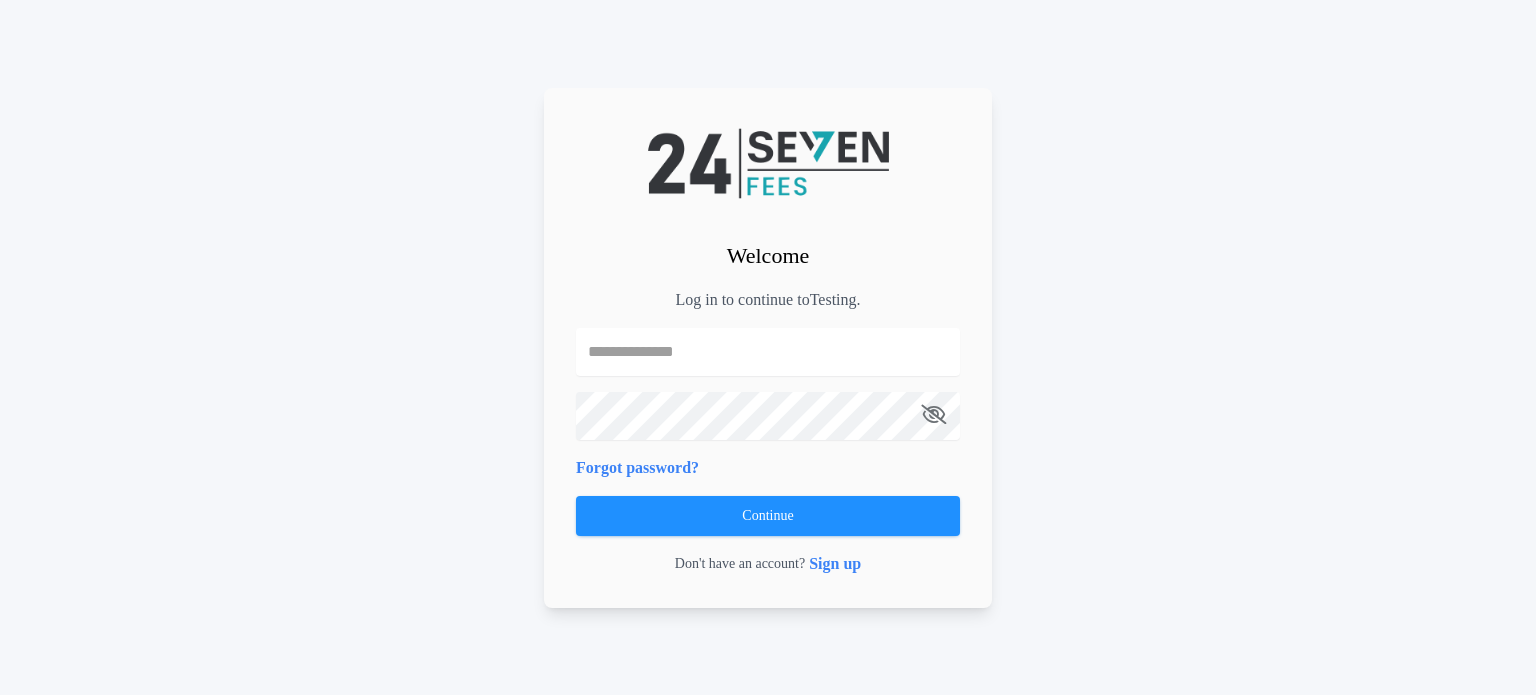click at bounding box center [768, 352] 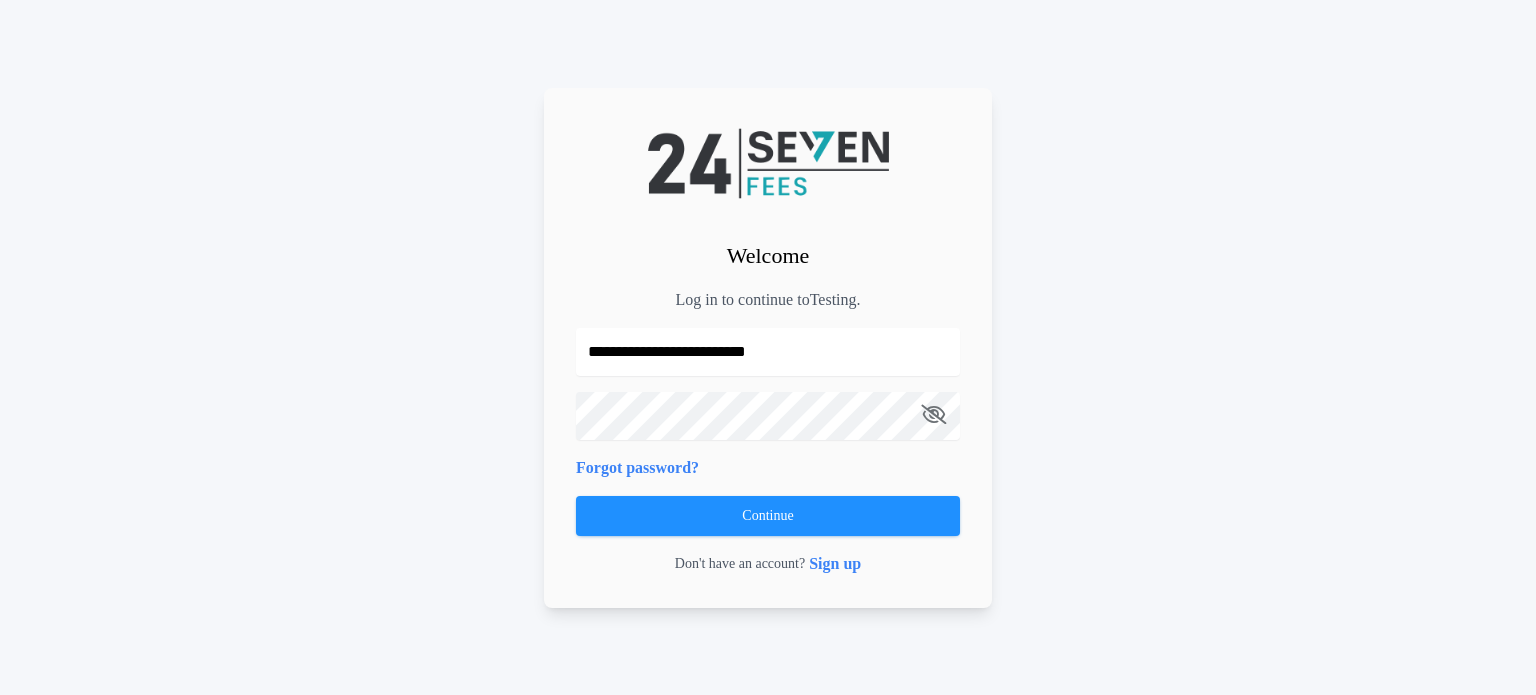 type 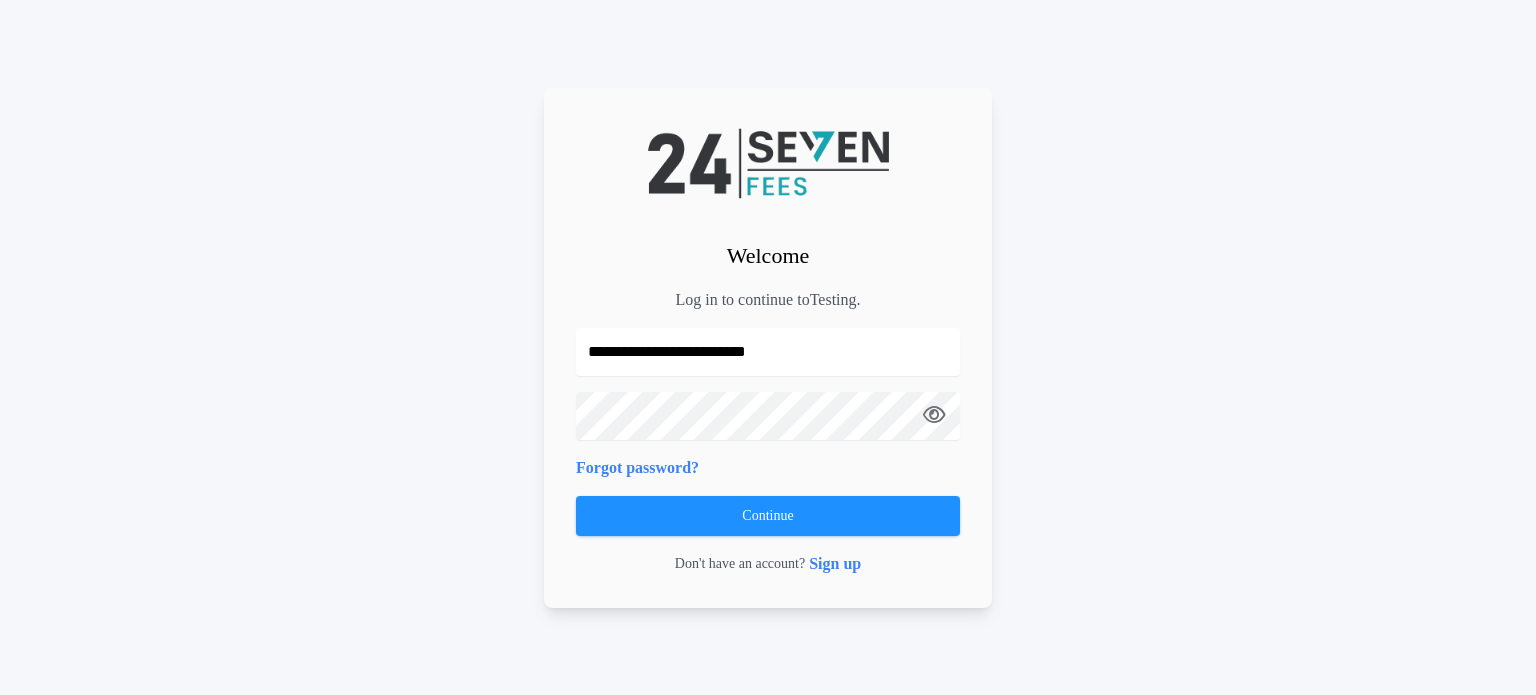 click on "**********" at bounding box center (768, 352) 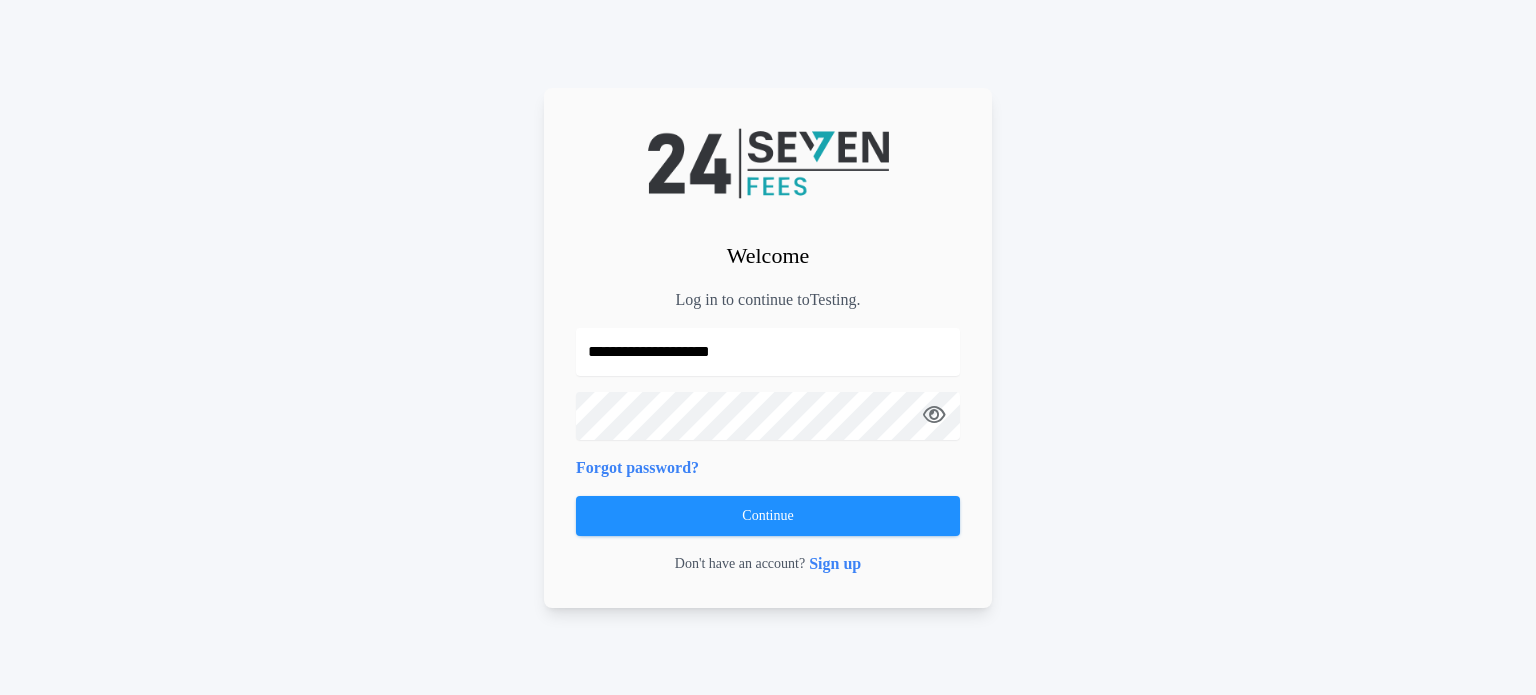 type on "**********" 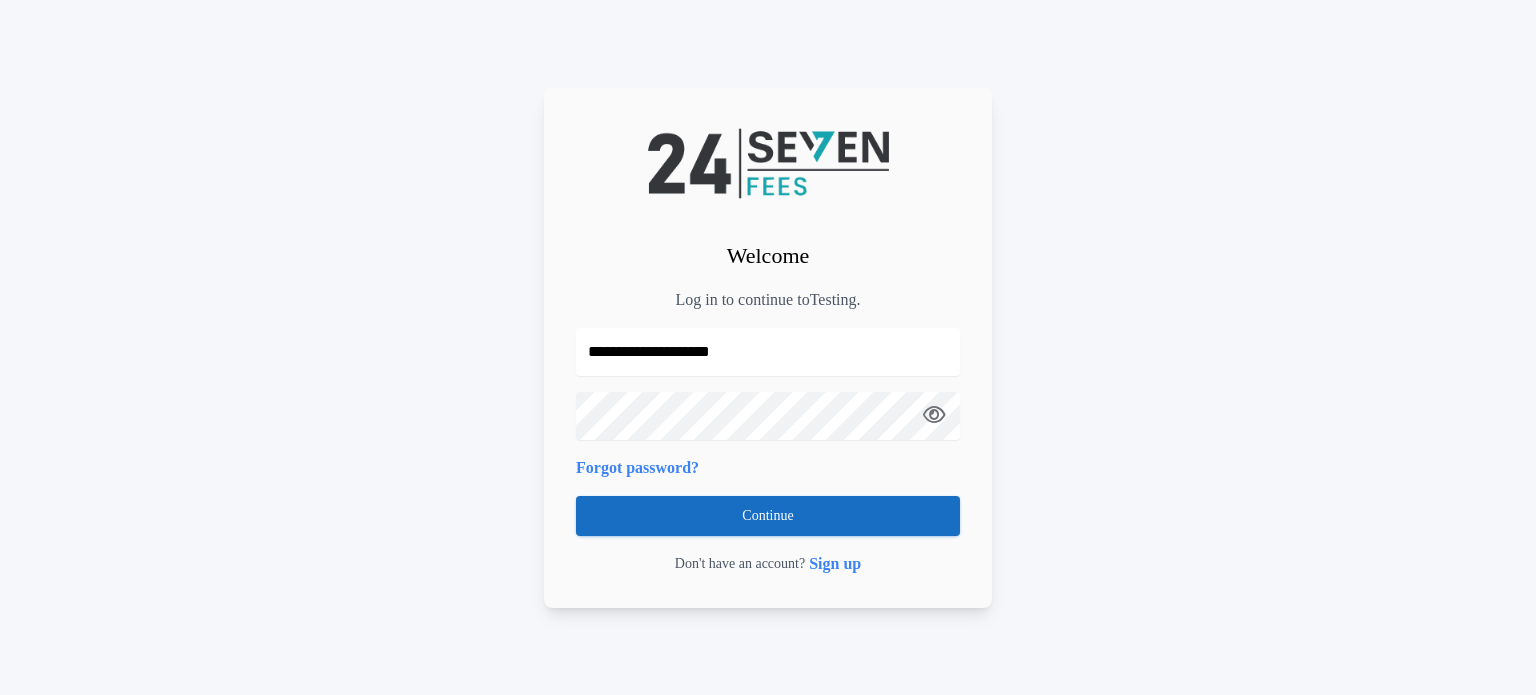 click on "Continue" at bounding box center [768, 516] 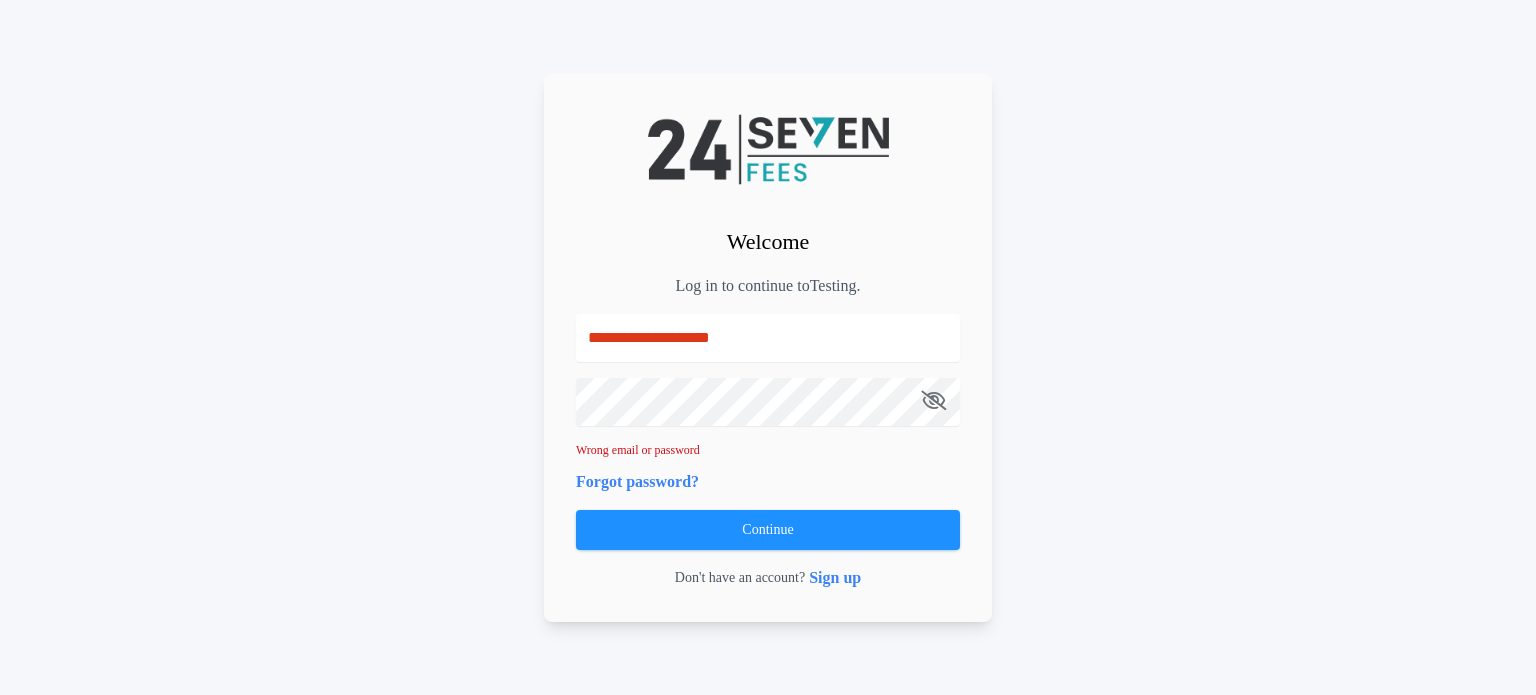 click at bounding box center [933, 400] 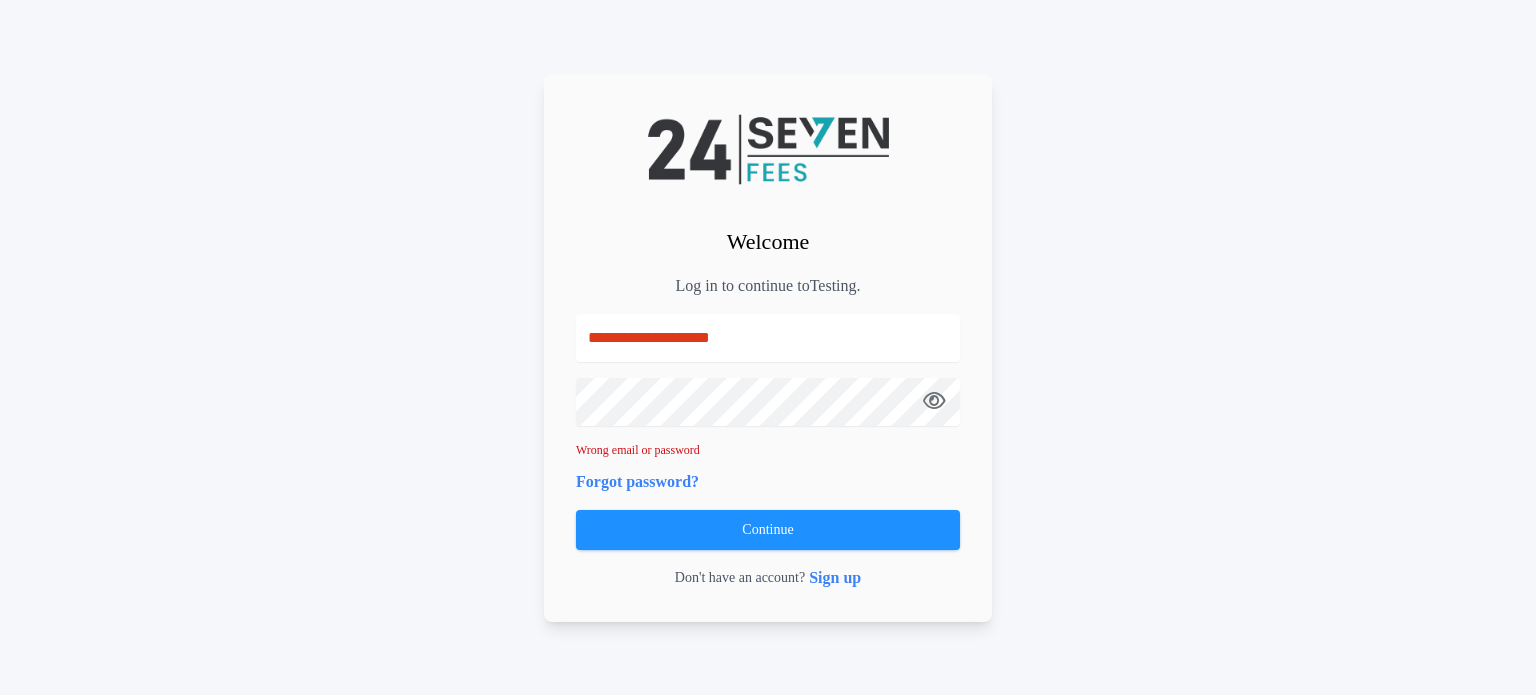 click on "**********" at bounding box center [768, 338] 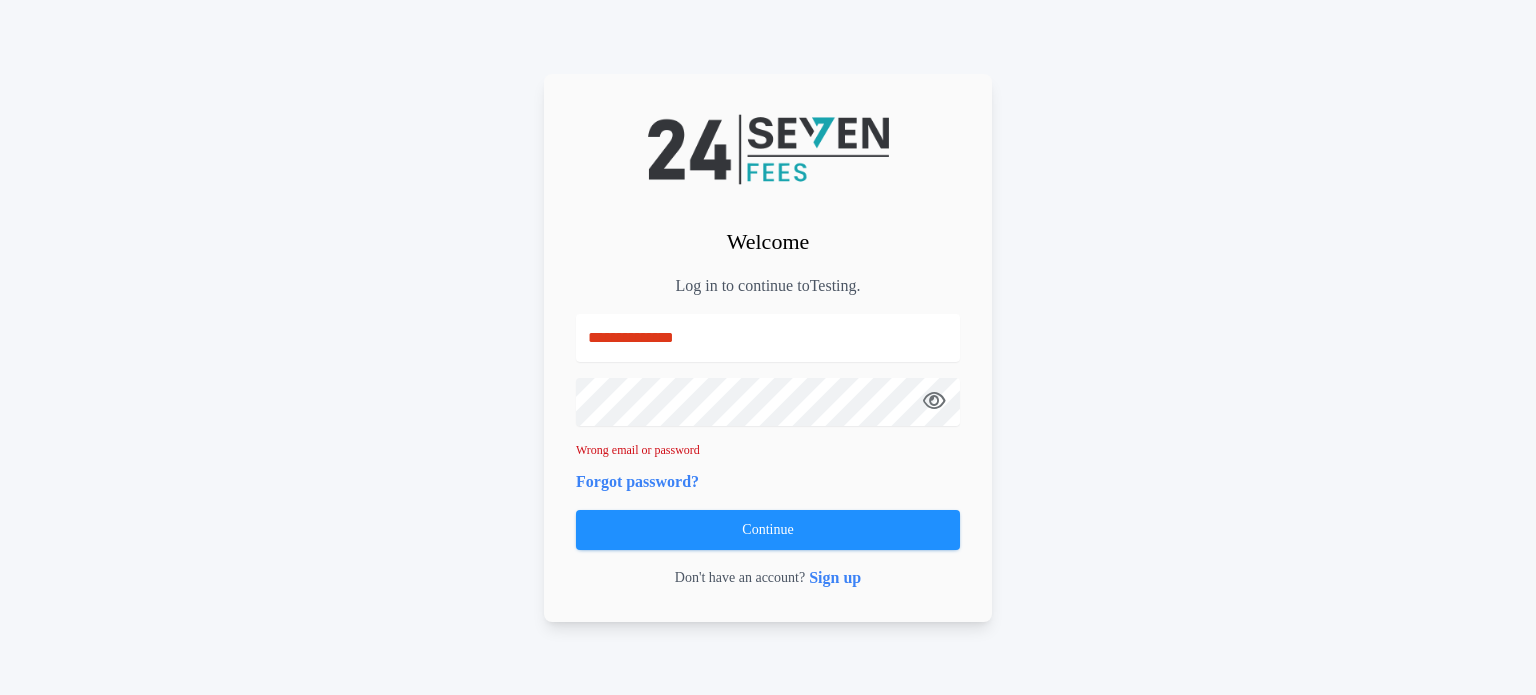 type on "**********" 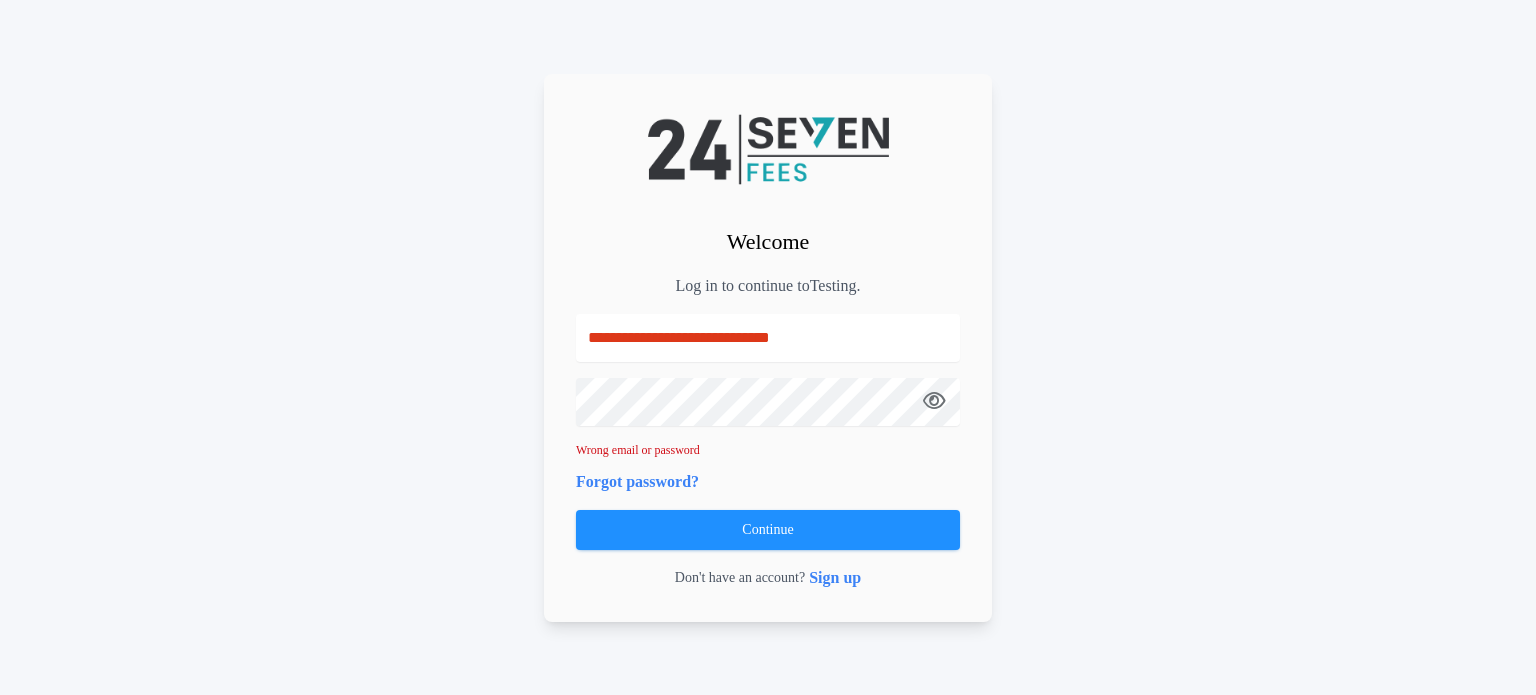 type 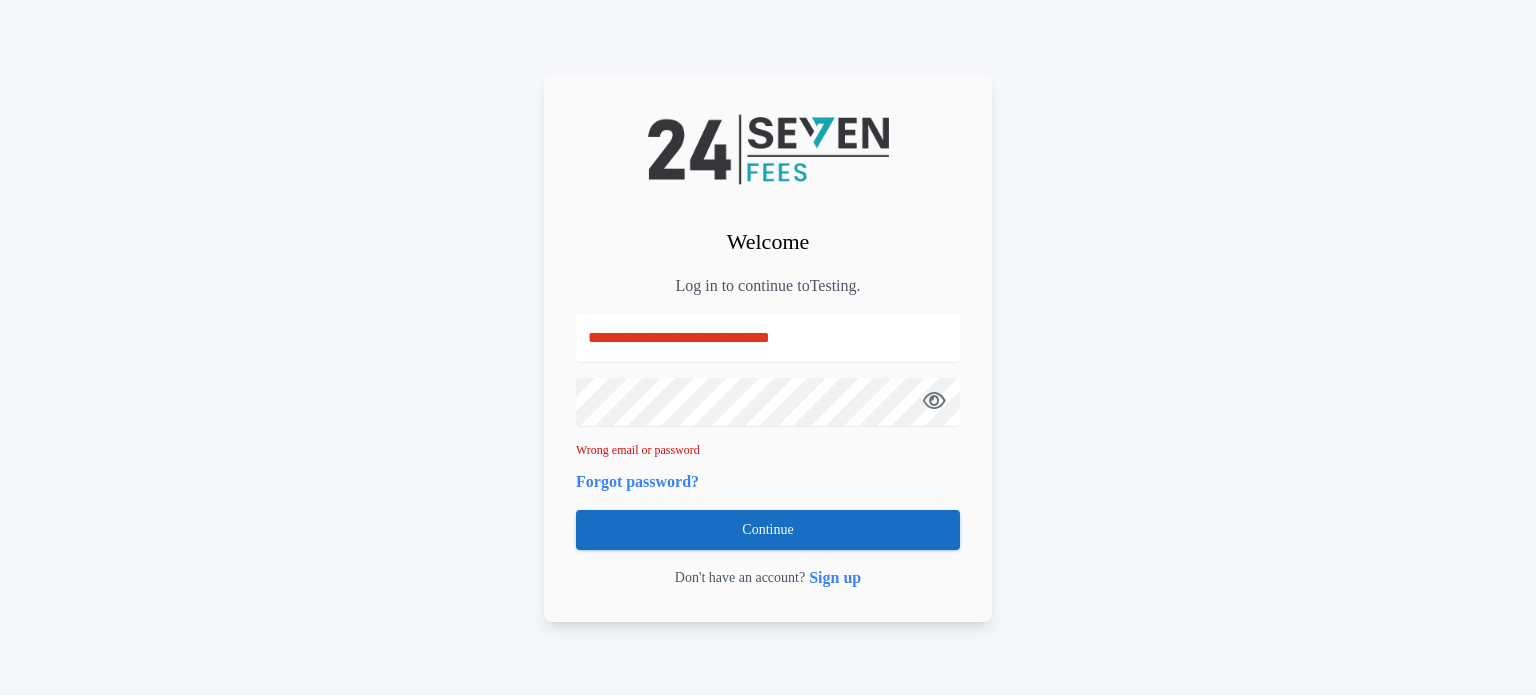 click on "Continue" at bounding box center [768, 530] 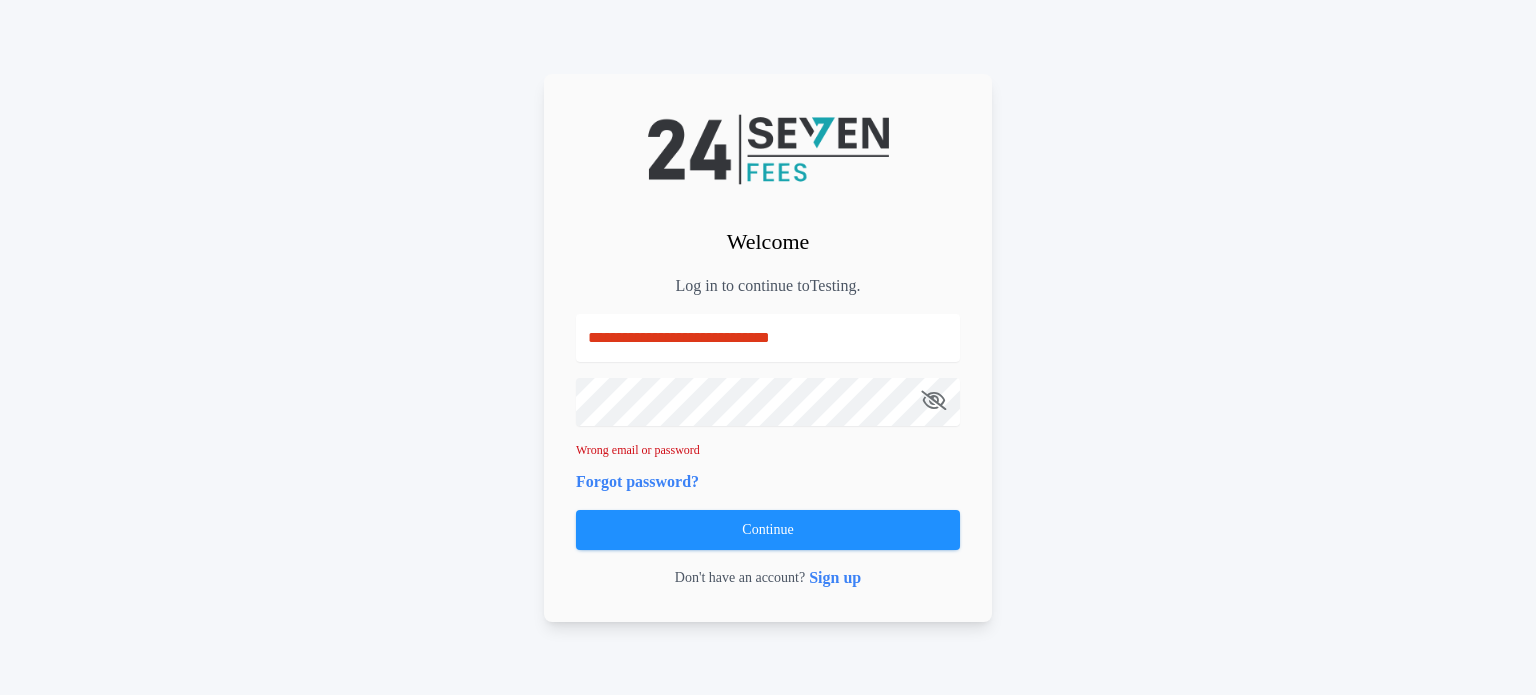click at bounding box center (933, 400) 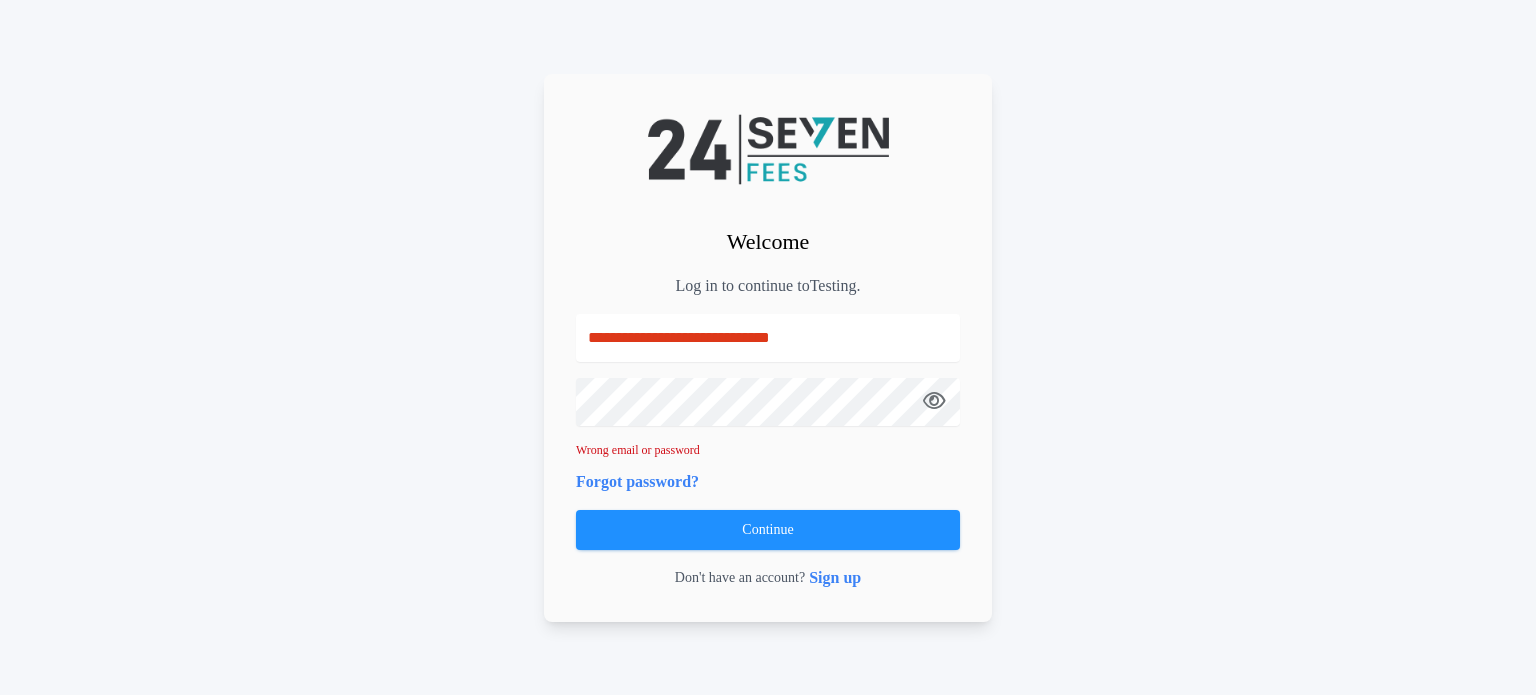 click at bounding box center (934, 400) 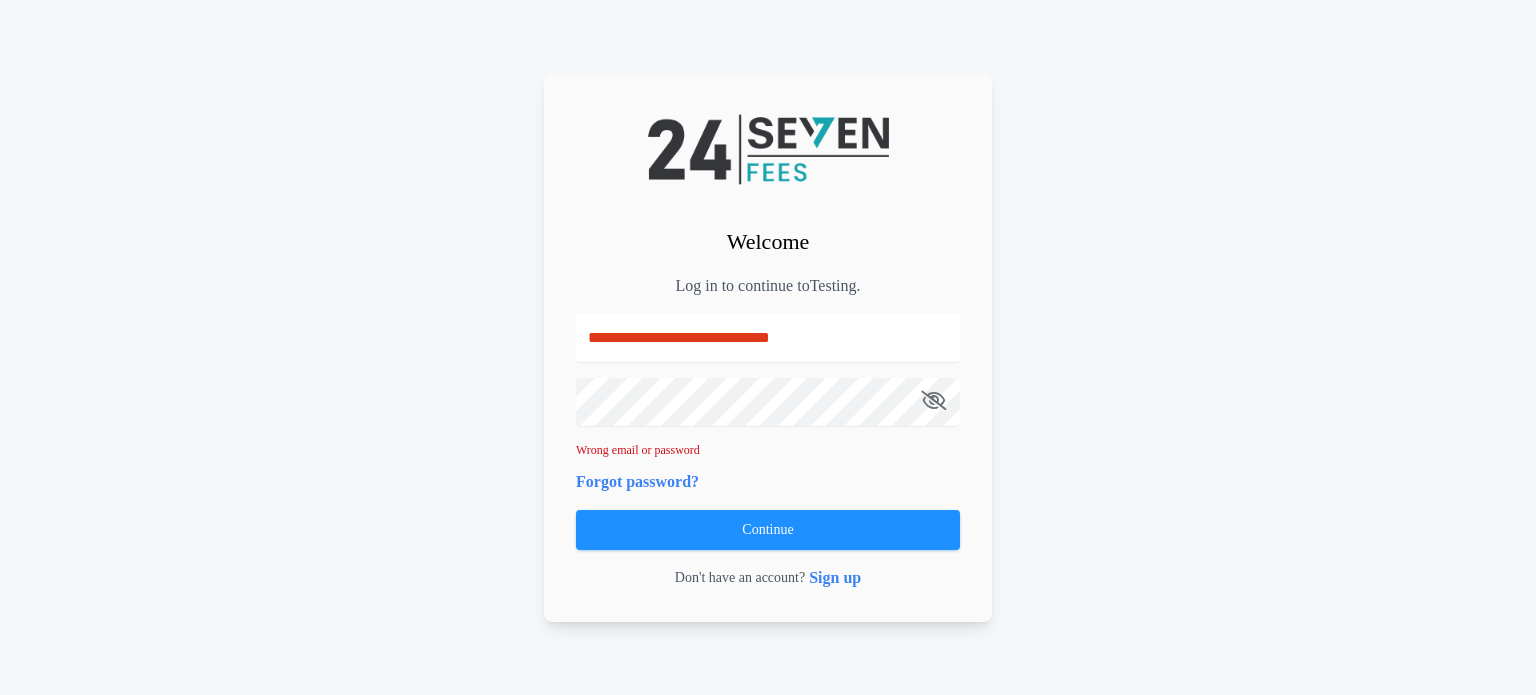 click on "Forgot password?" at bounding box center [637, 482] 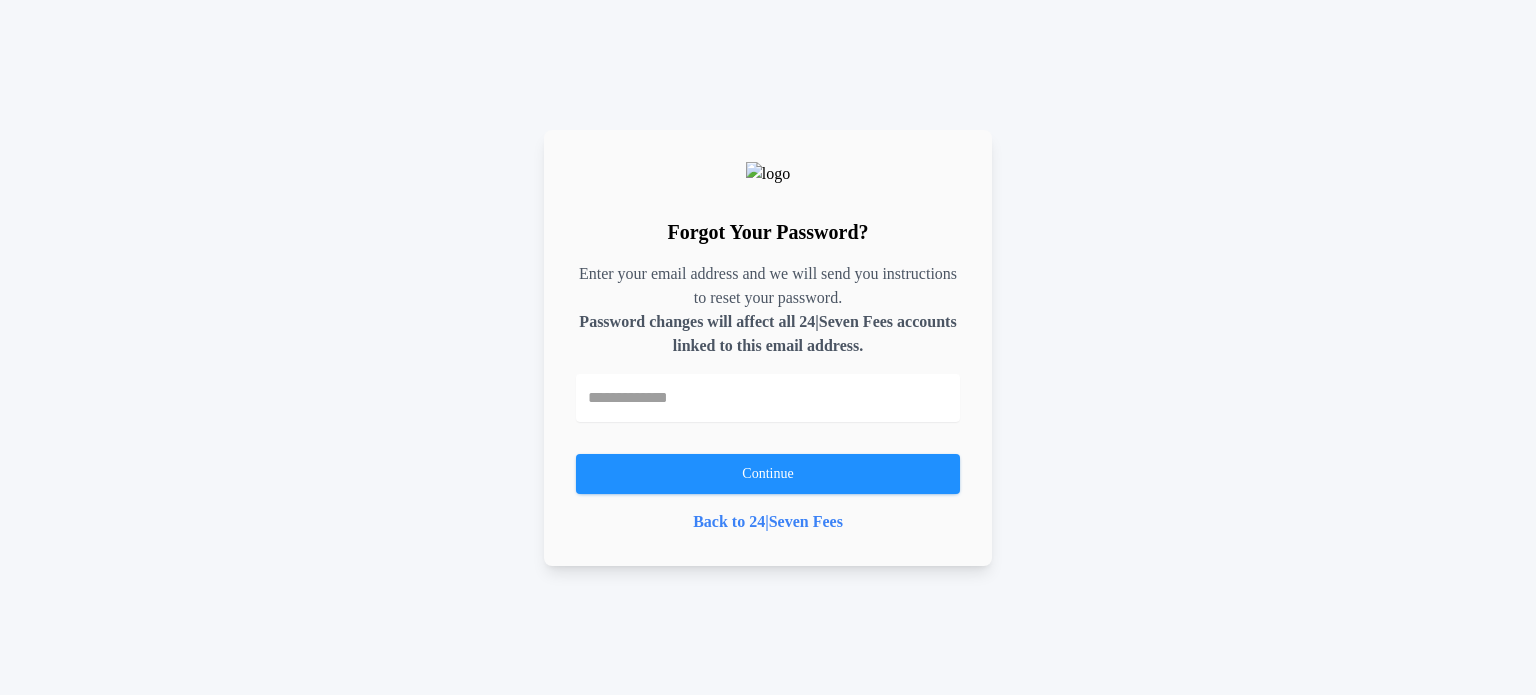 click at bounding box center (768, 398) 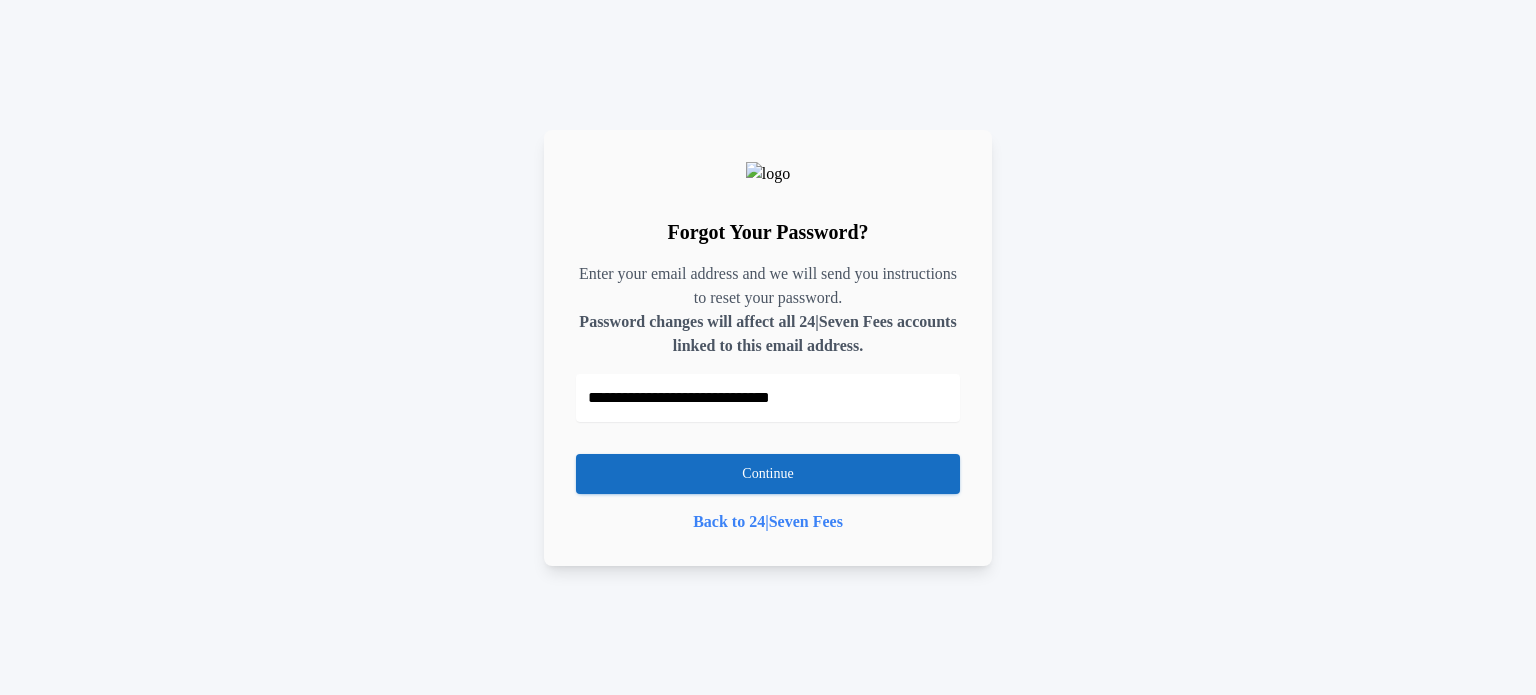 type on "**********" 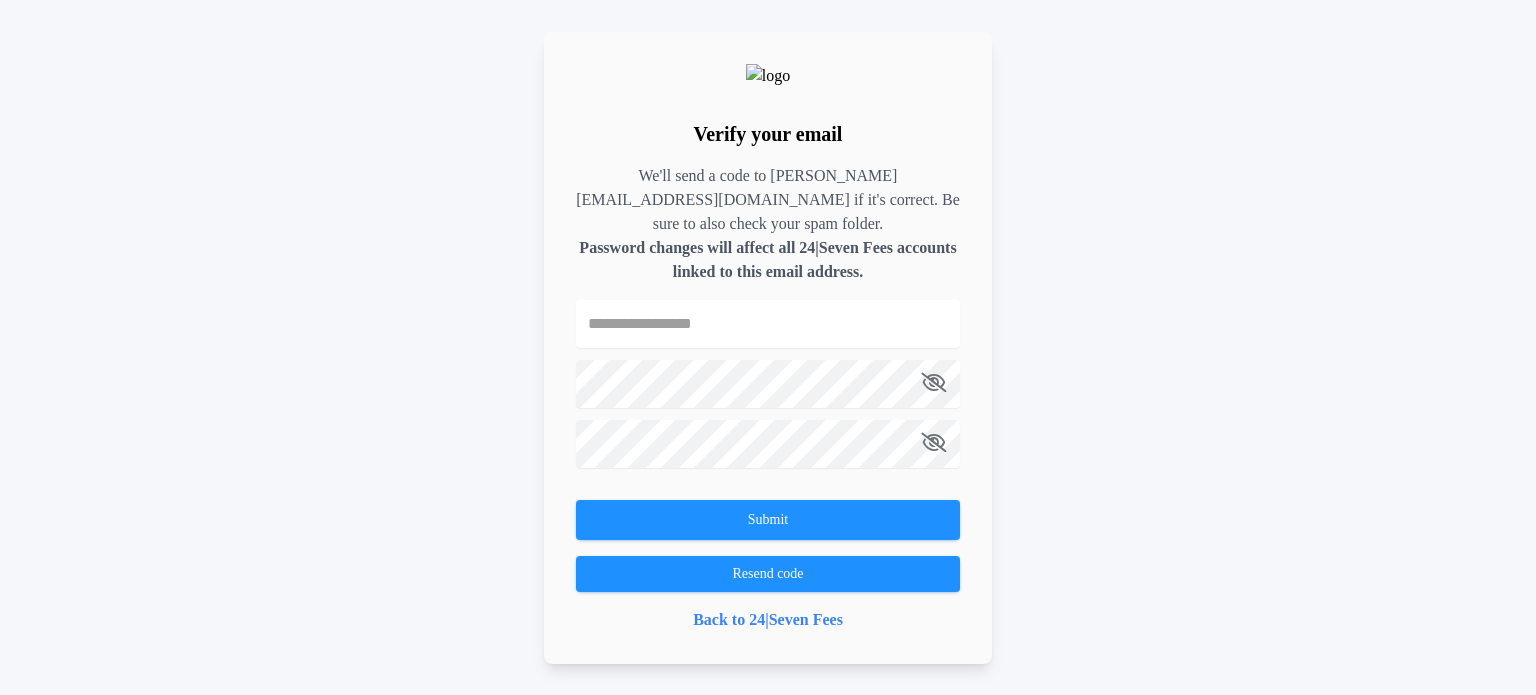 click at bounding box center [768, 324] 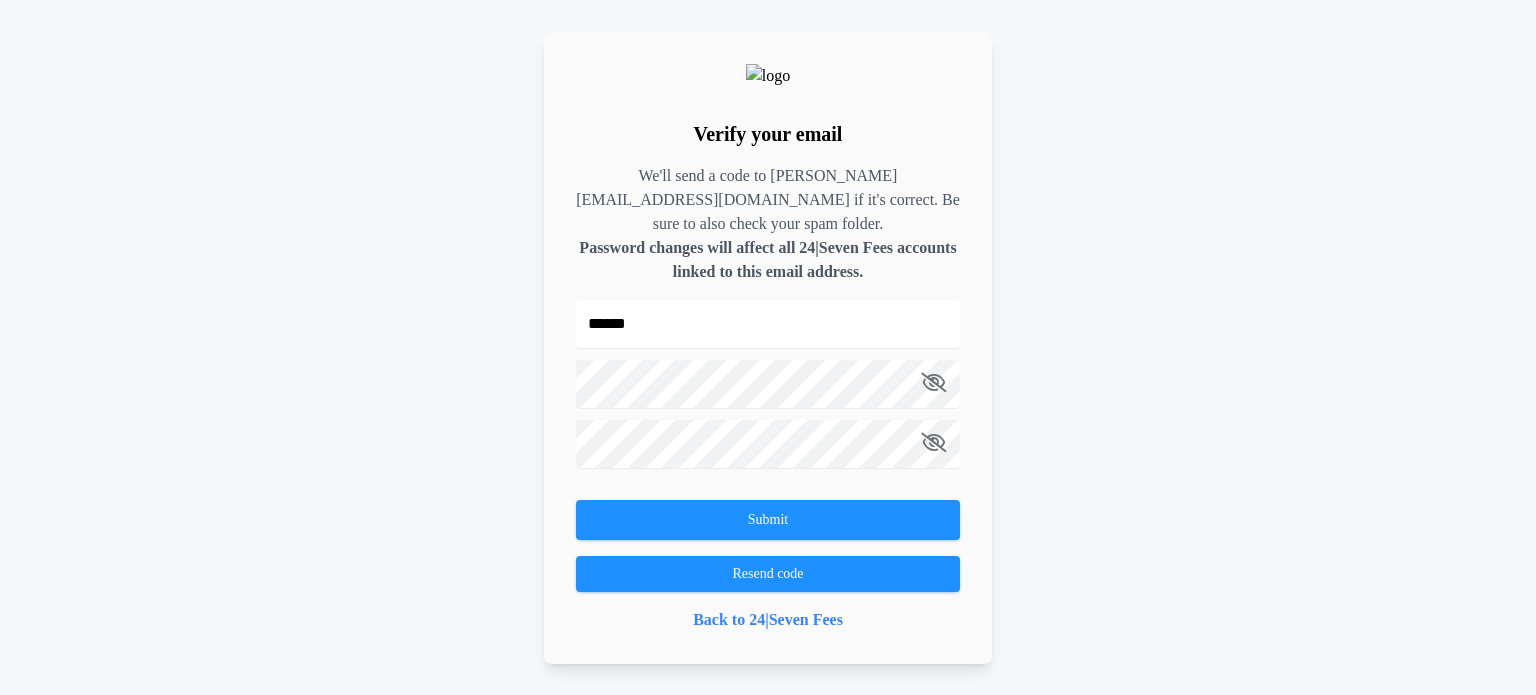 type on "******" 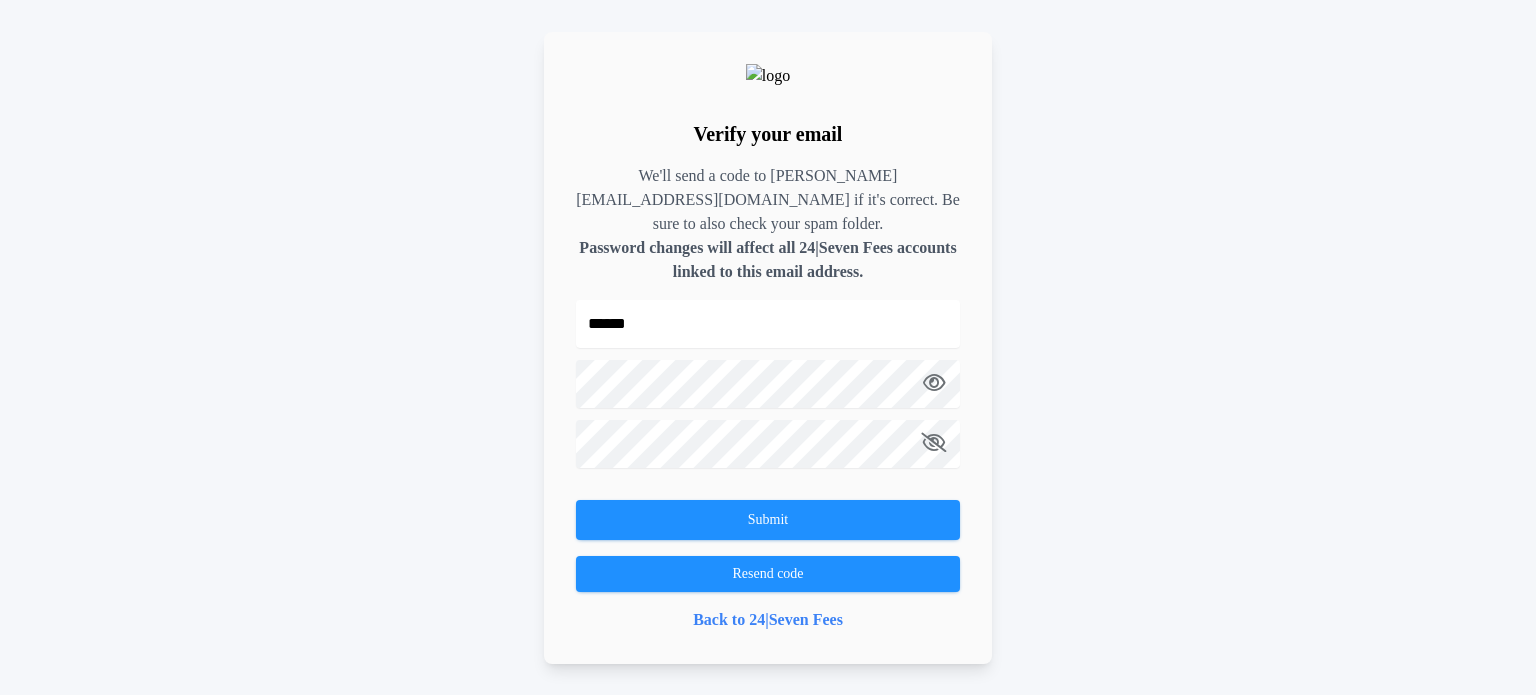 click at bounding box center [933, 442] 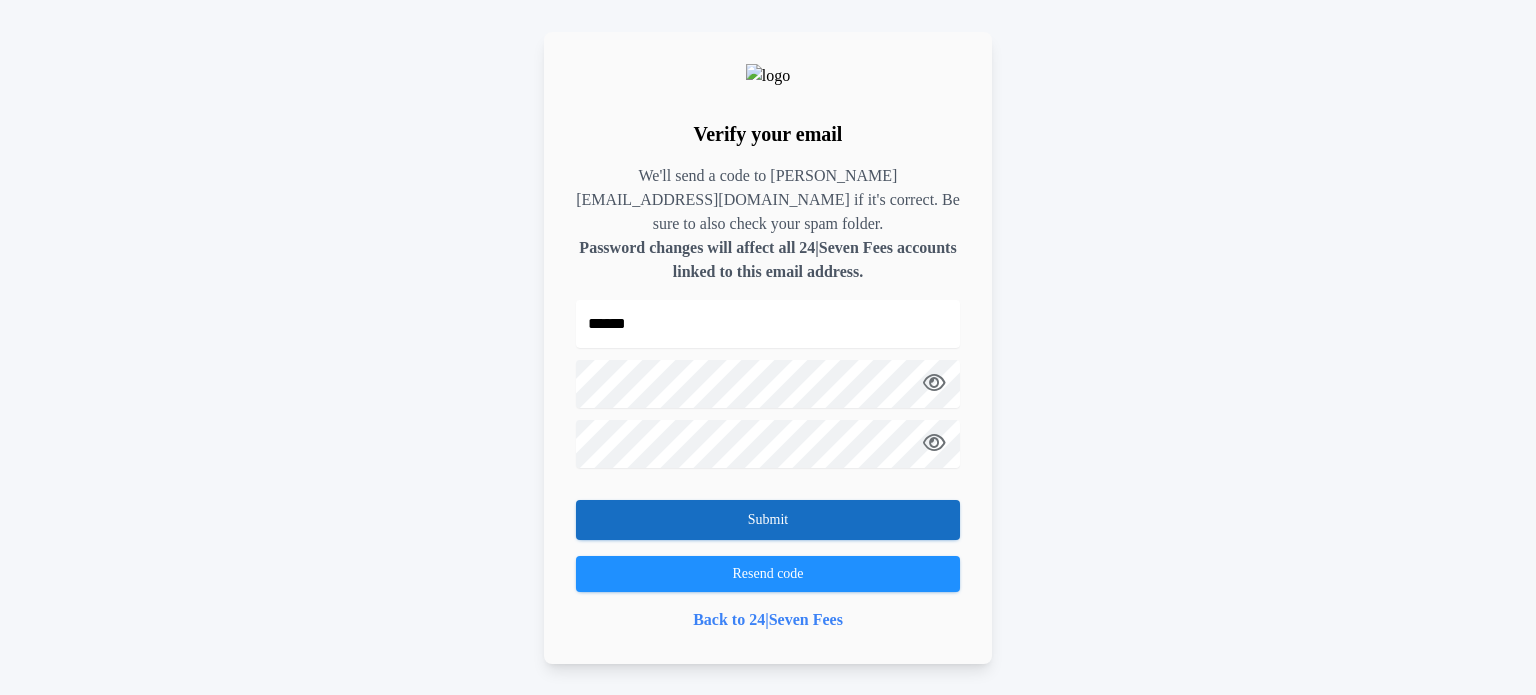 click on "Submit" at bounding box center [768, 520] 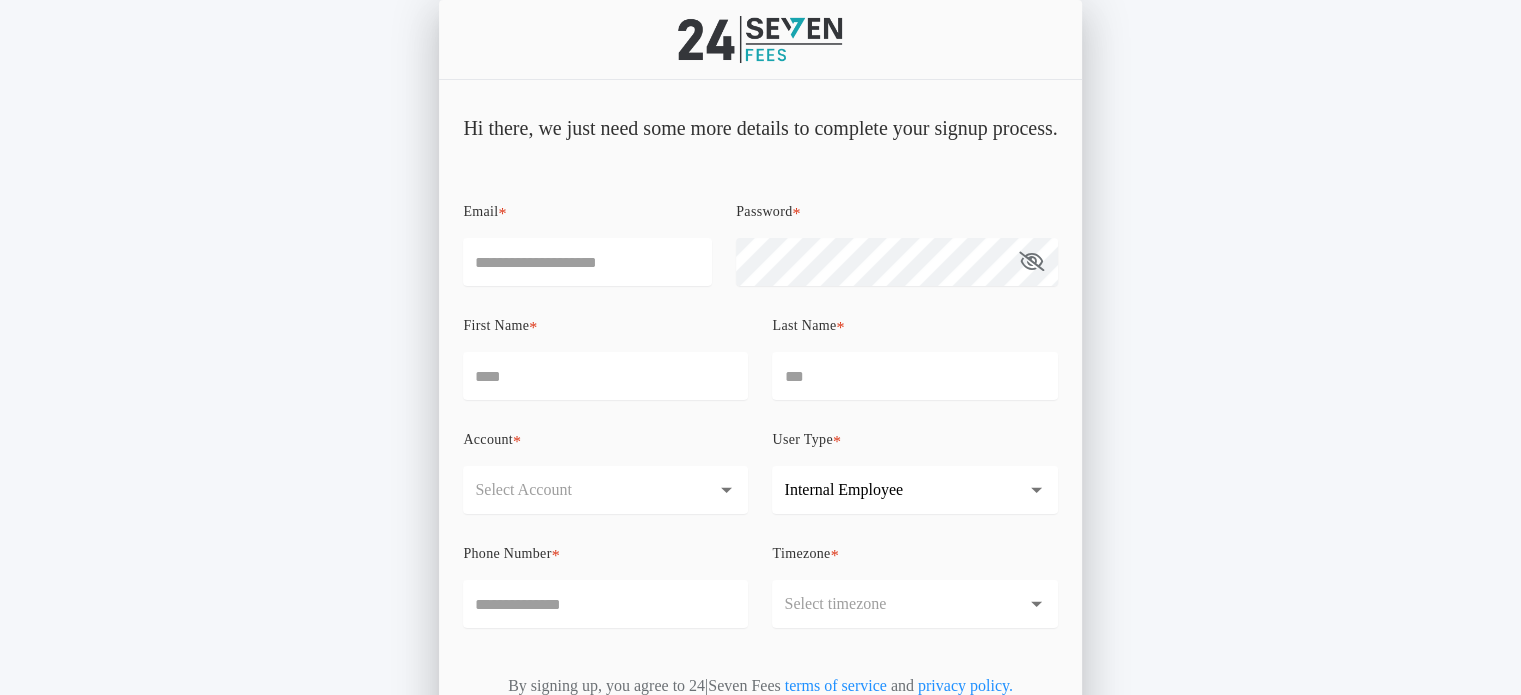 click on "Email *" at bounding box center (587, 262) 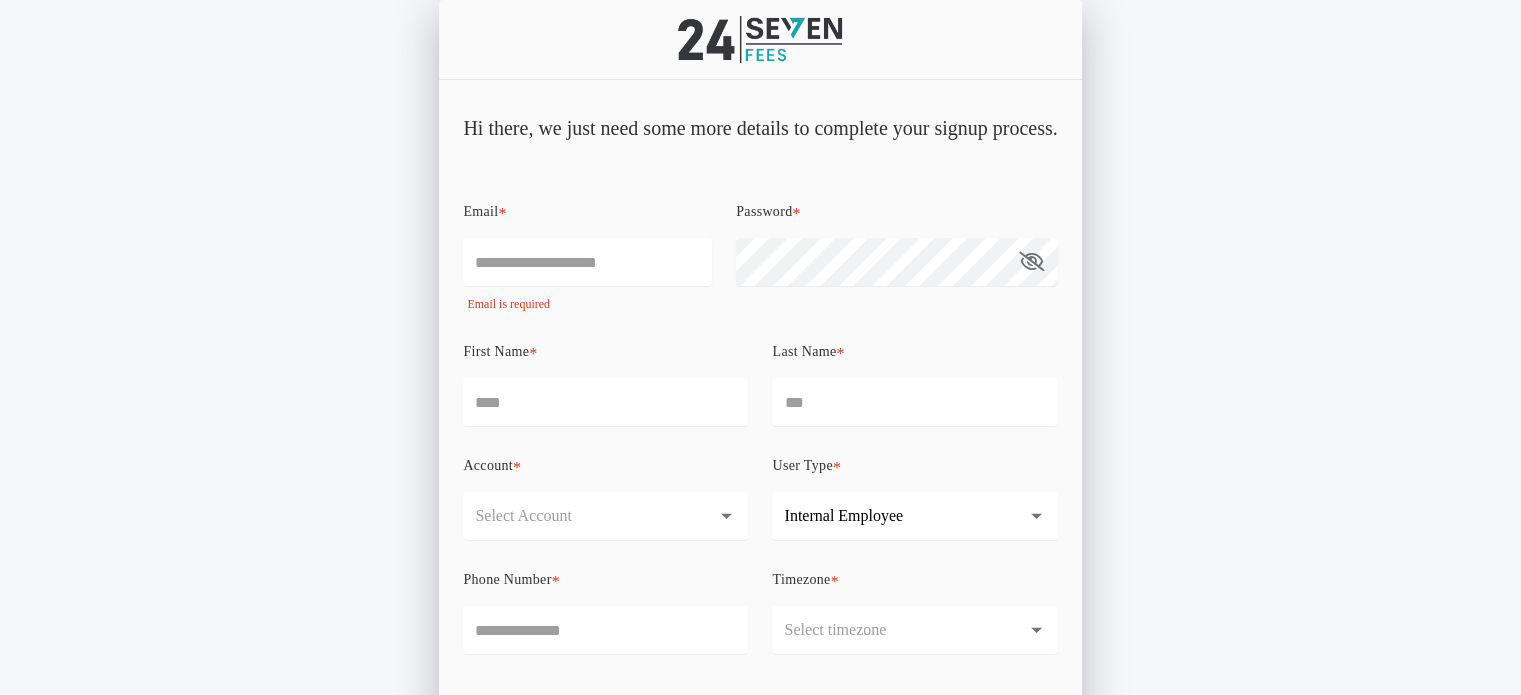 click on "Email *" at bounding box center [587, 262] 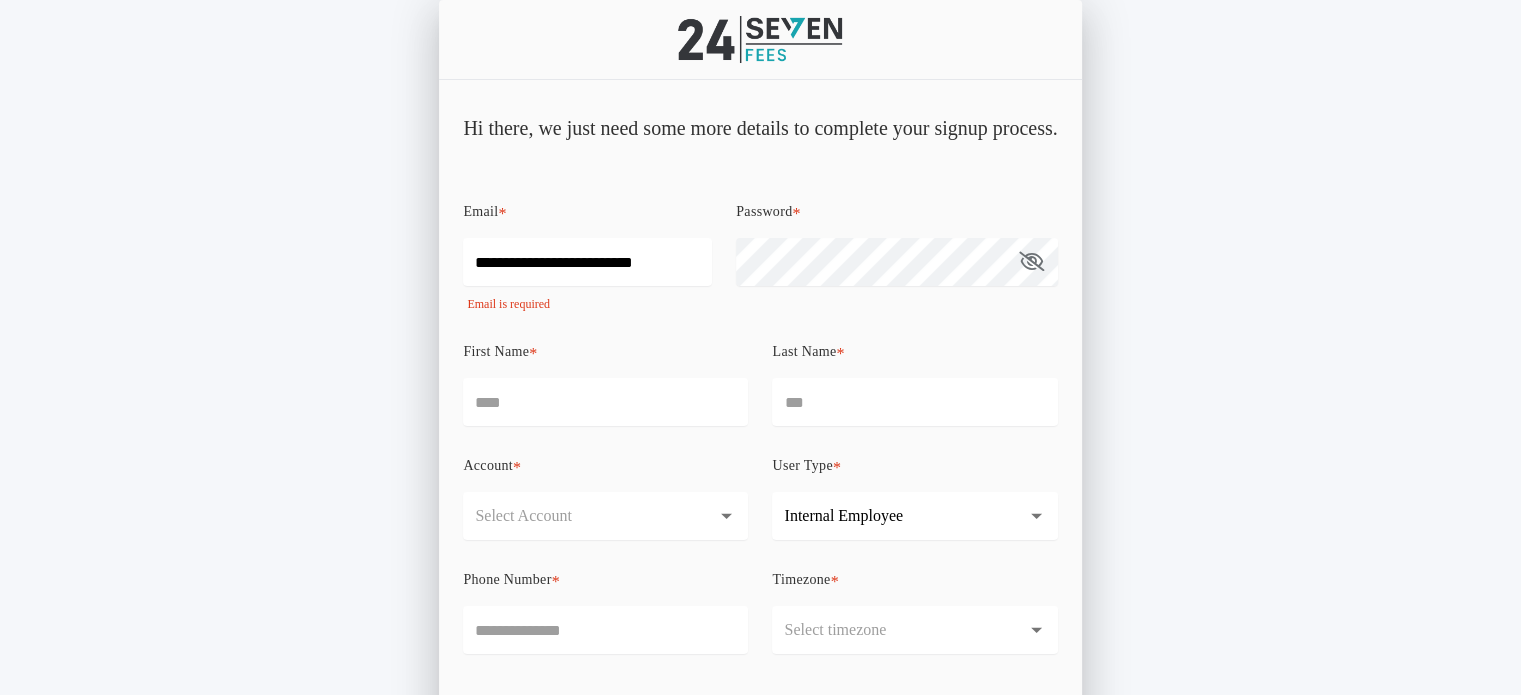 type on "******" 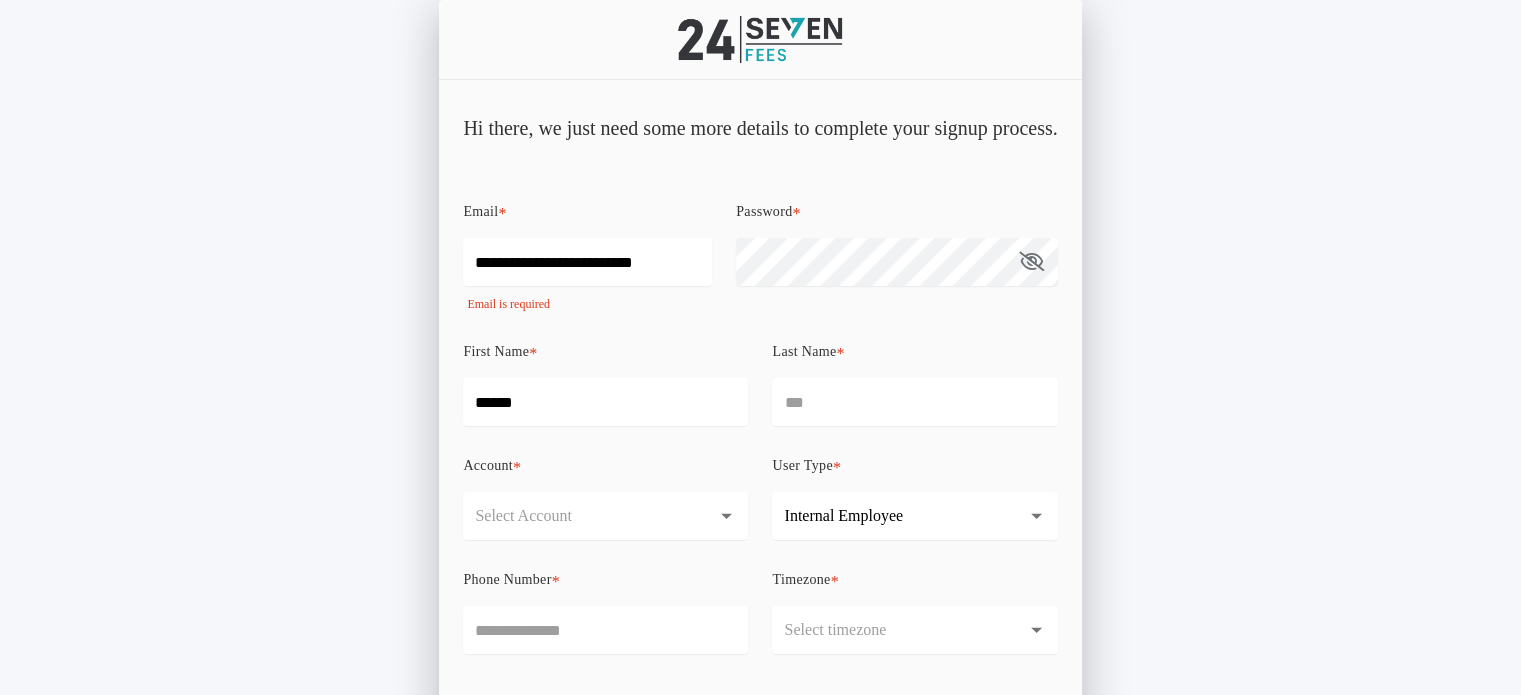 type on "**********" 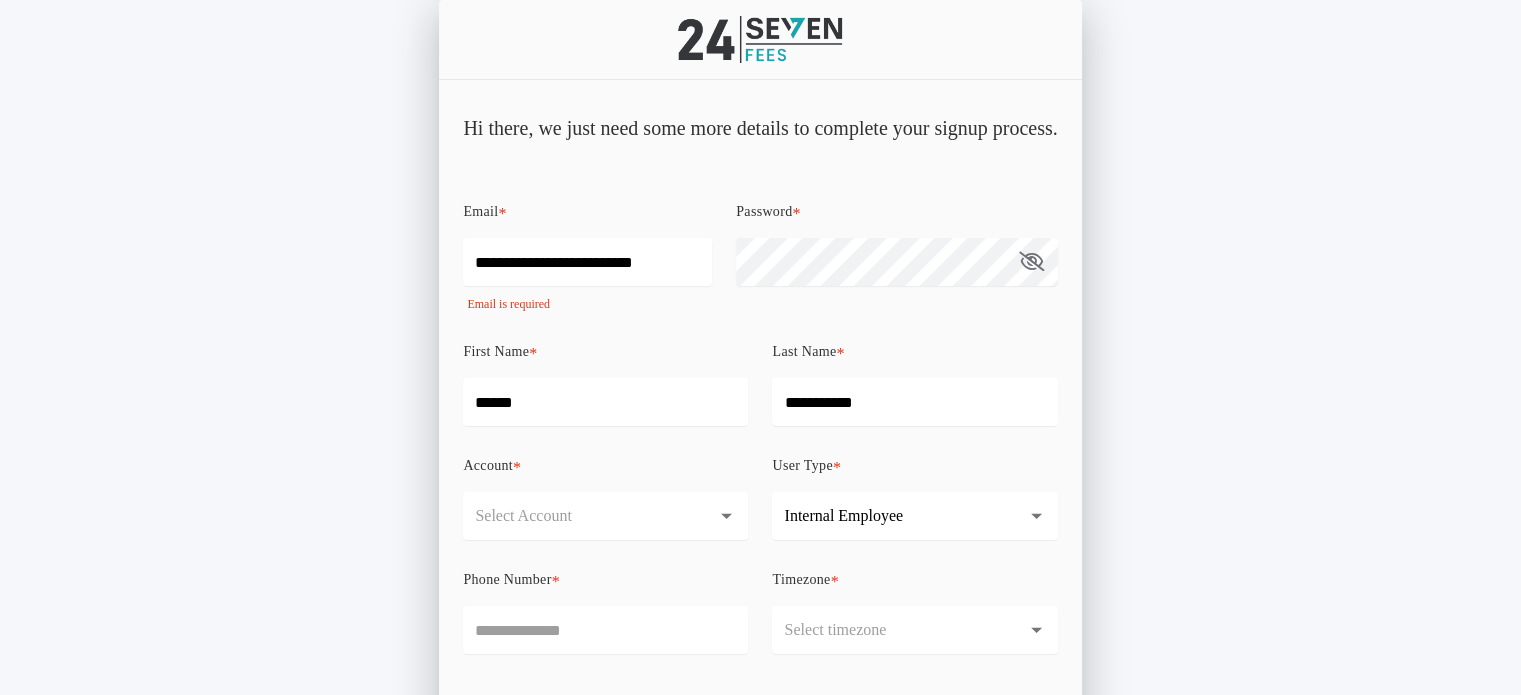 type on "**********" 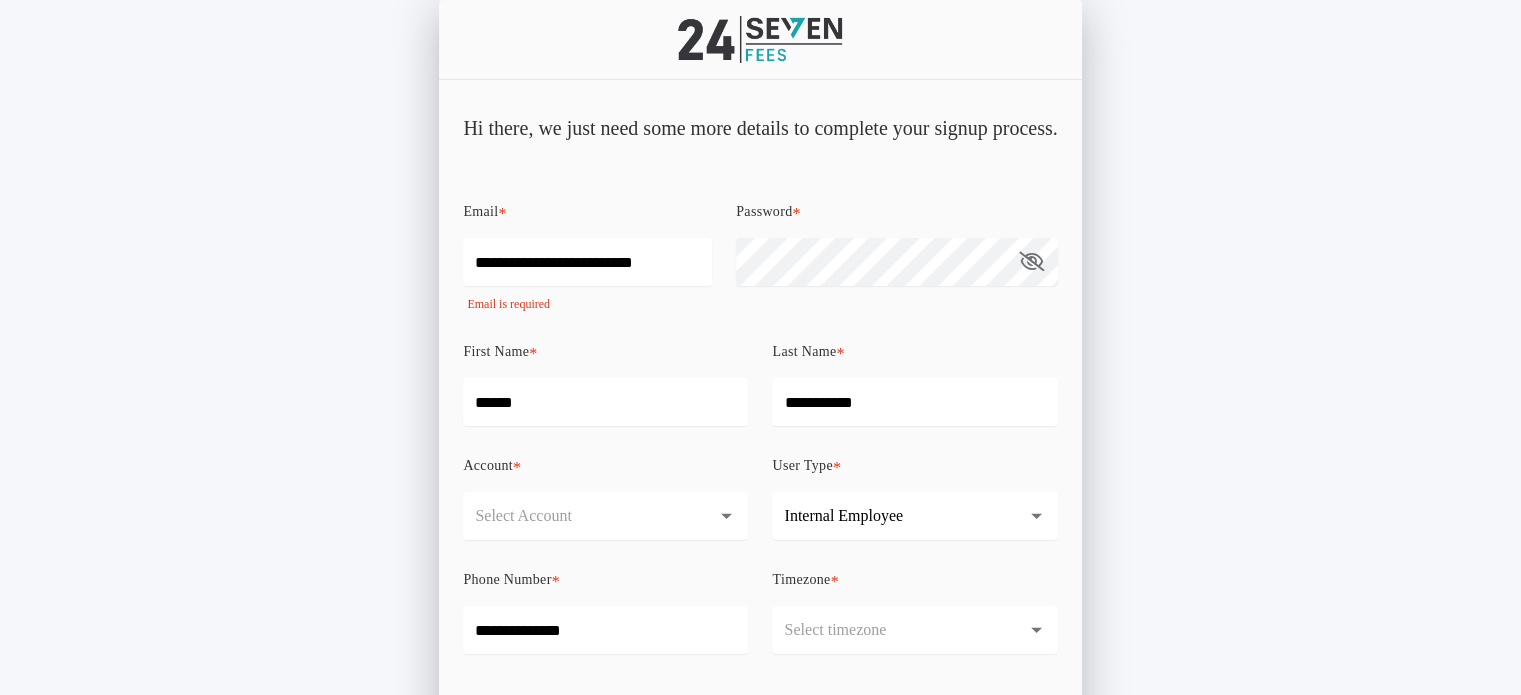 click on "**********" at bounding box center (587, 262) 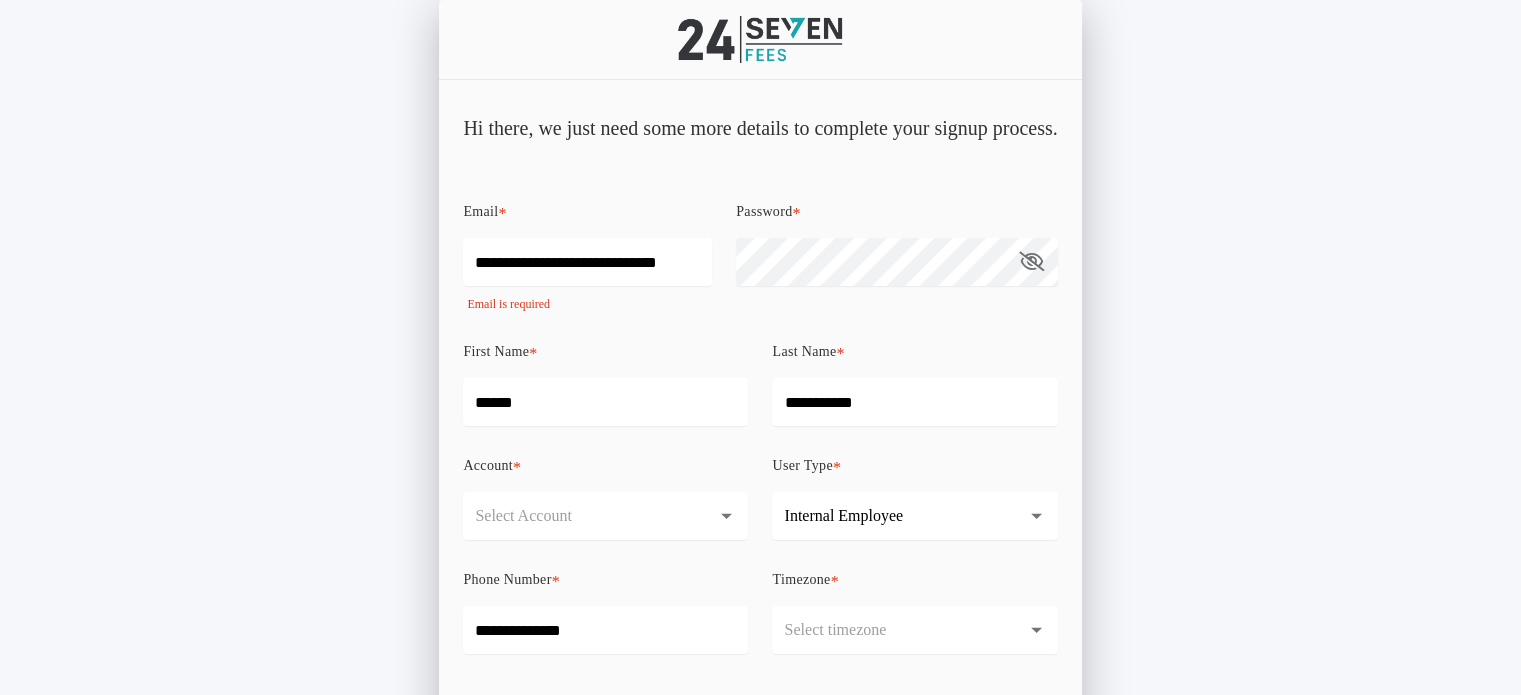 type on "**********" 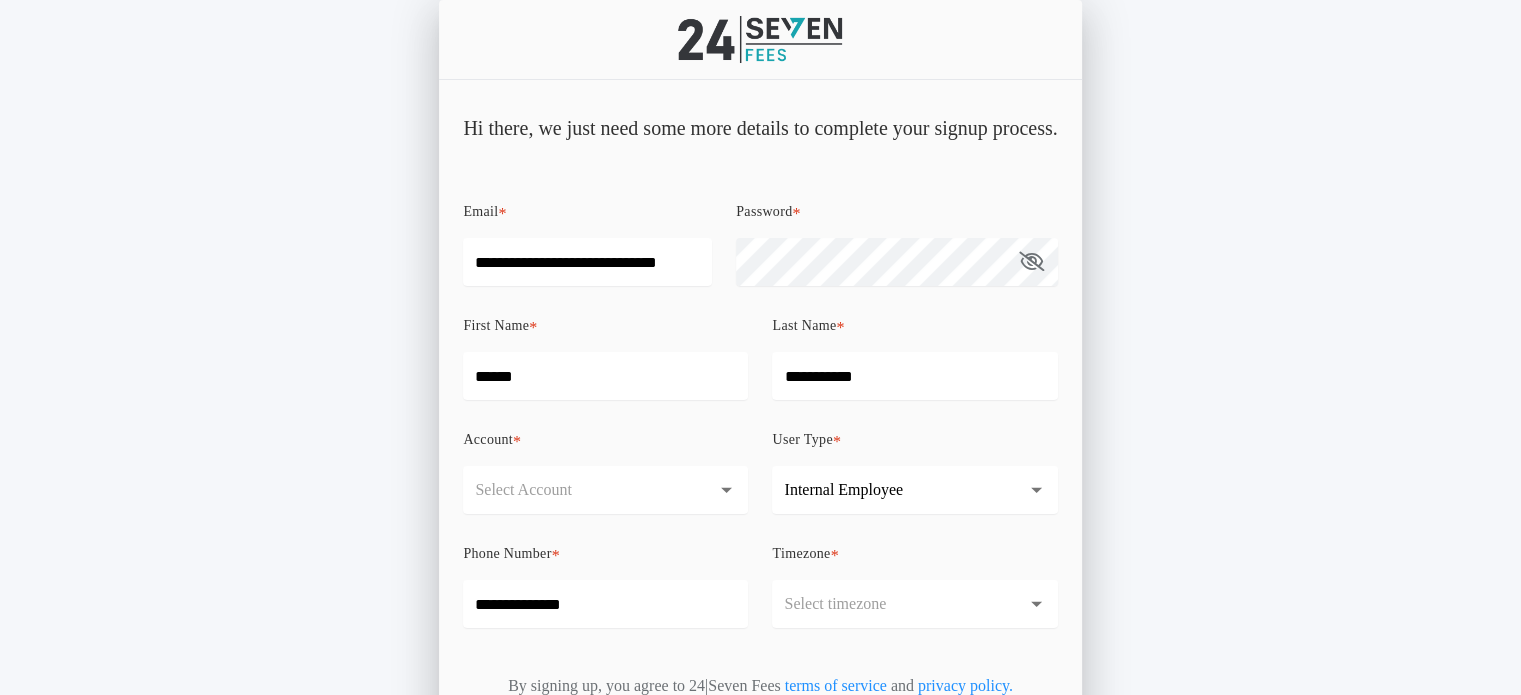 type 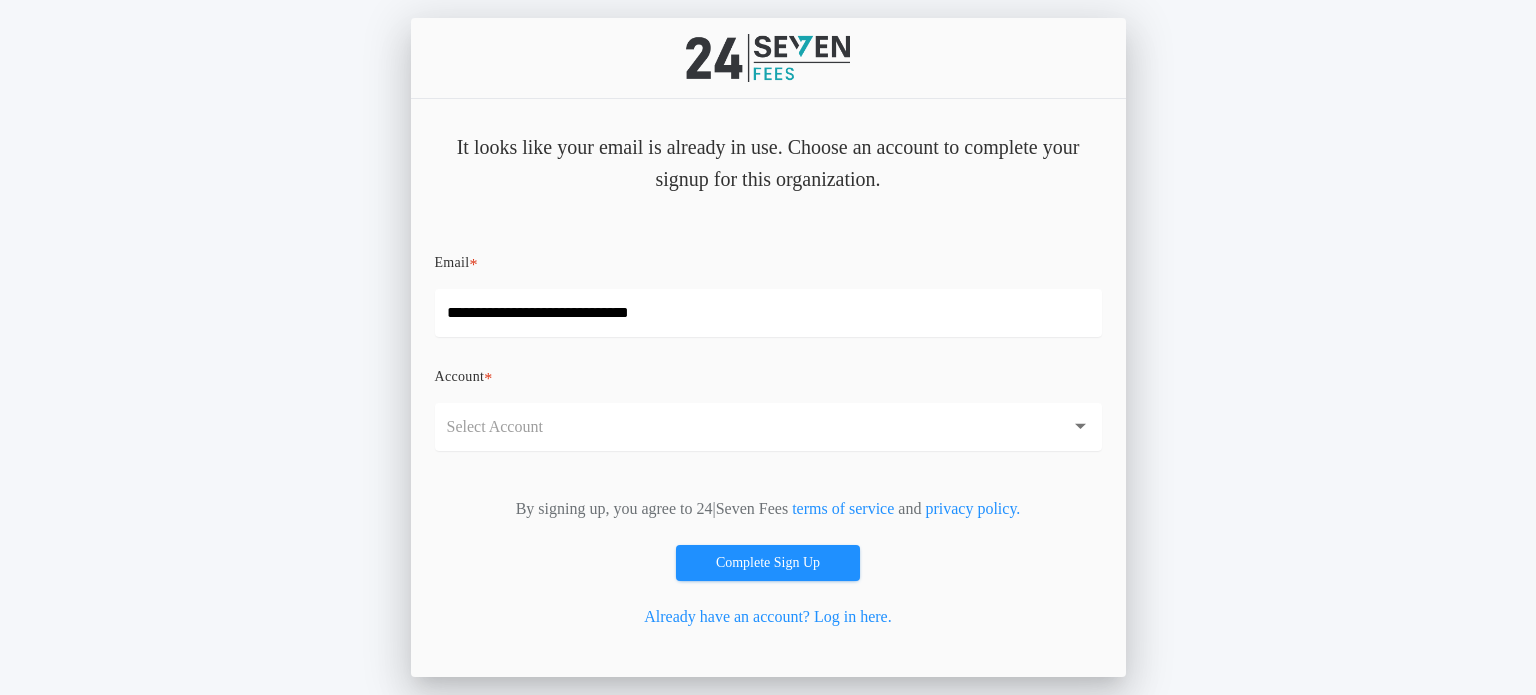 click on "Select Account" at bounding box center (511, 427) 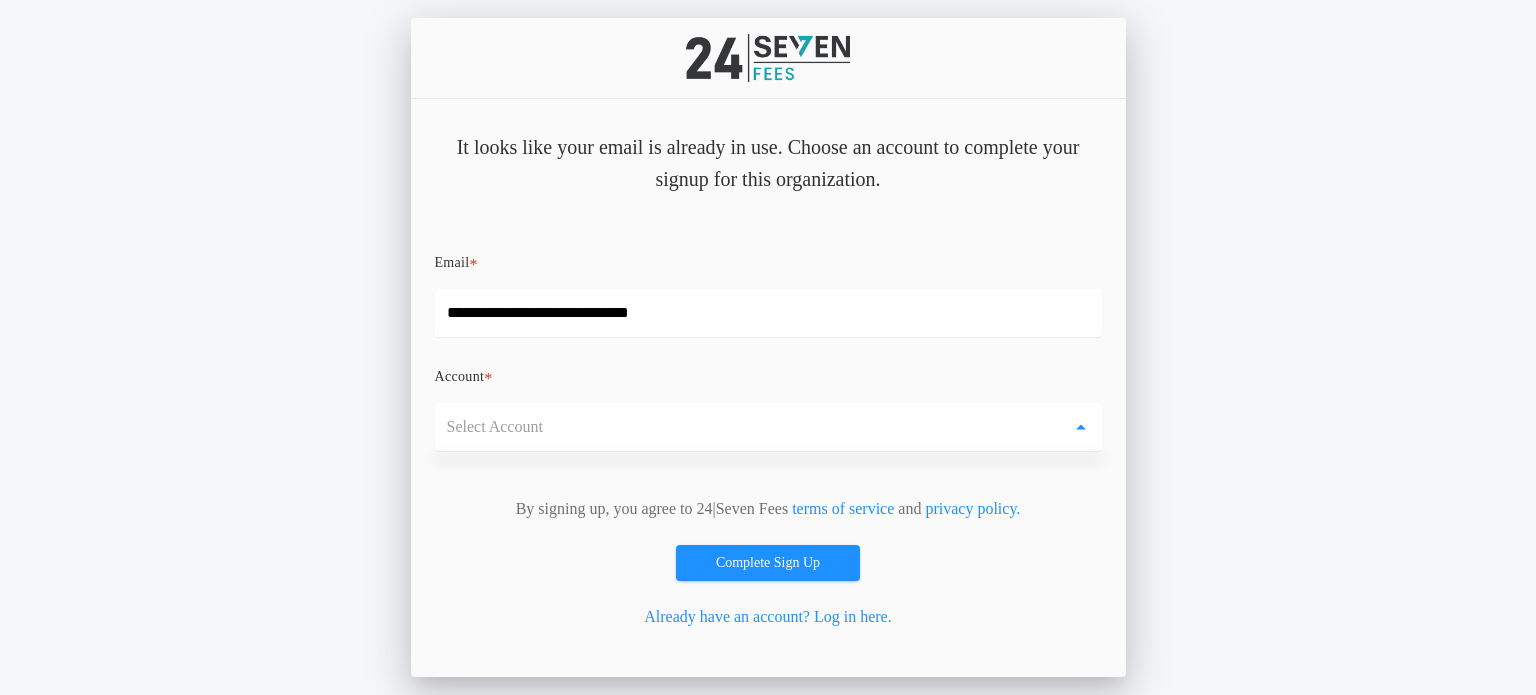 click on "Select Account" at bounding box center (768, 427) 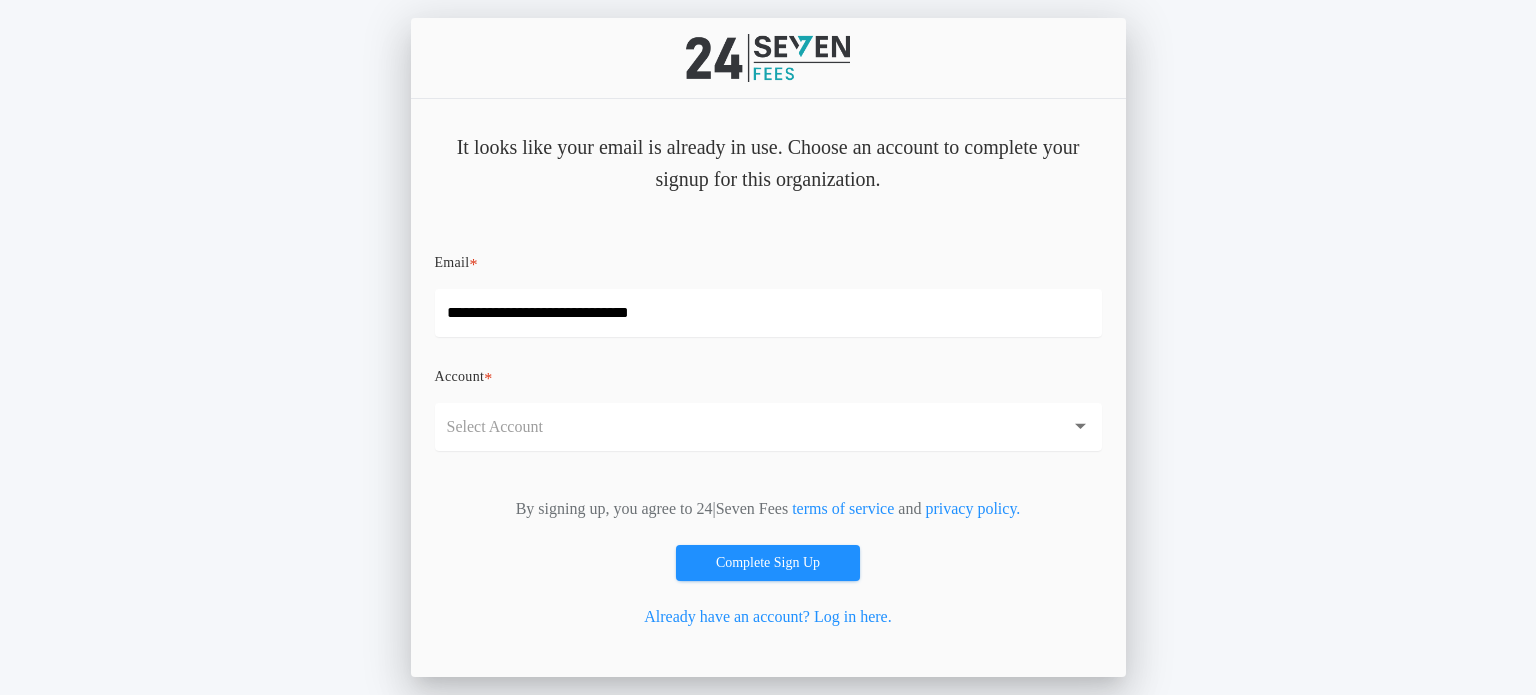 type 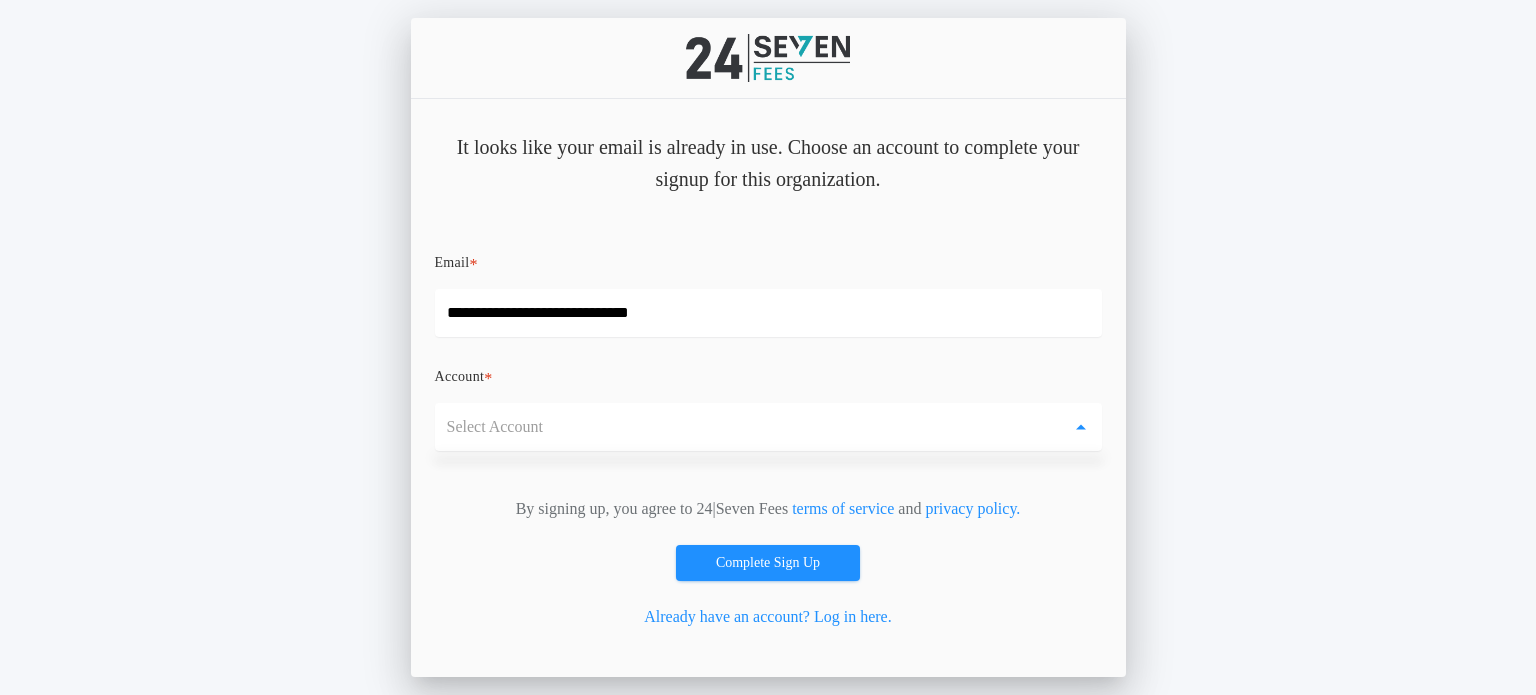 click on "Select Account" at bounding box center (768, 427) 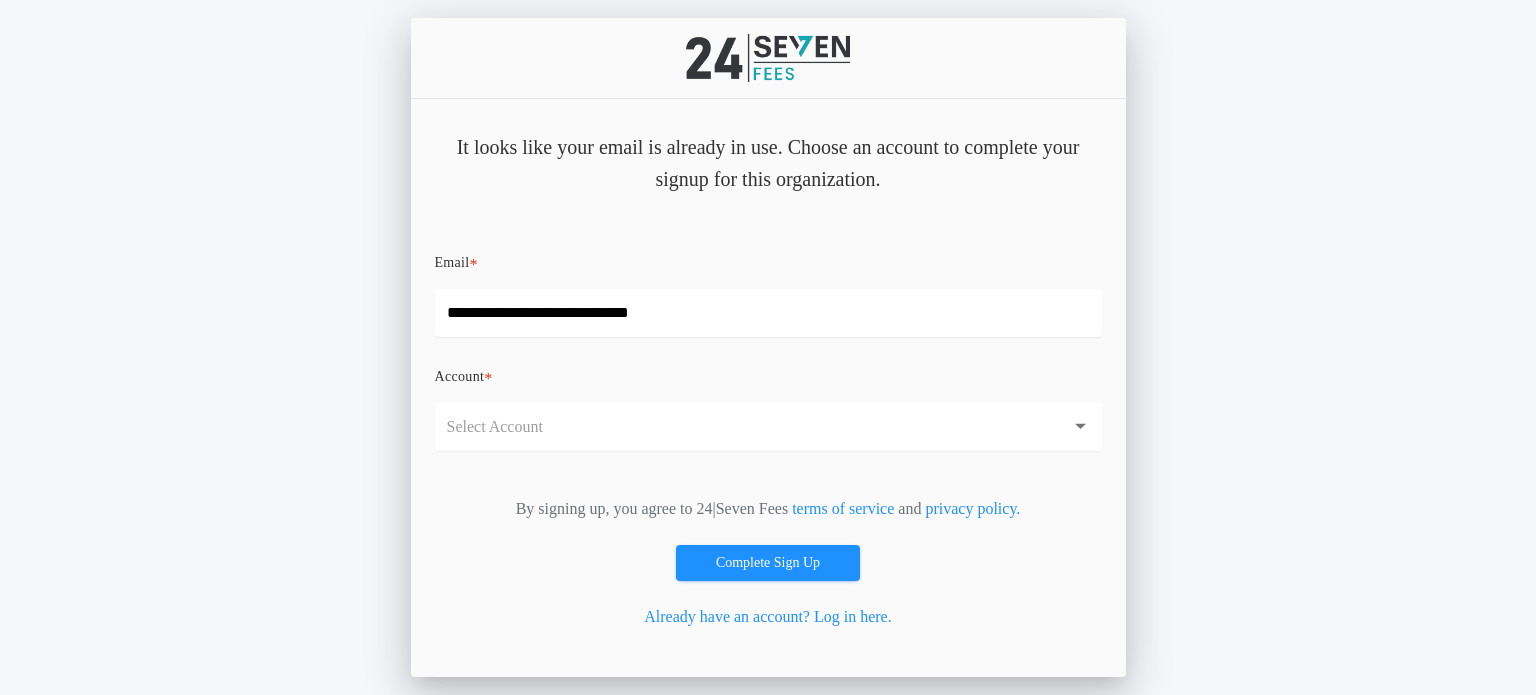 click on "Select Account" at bounding box center [768, 427] 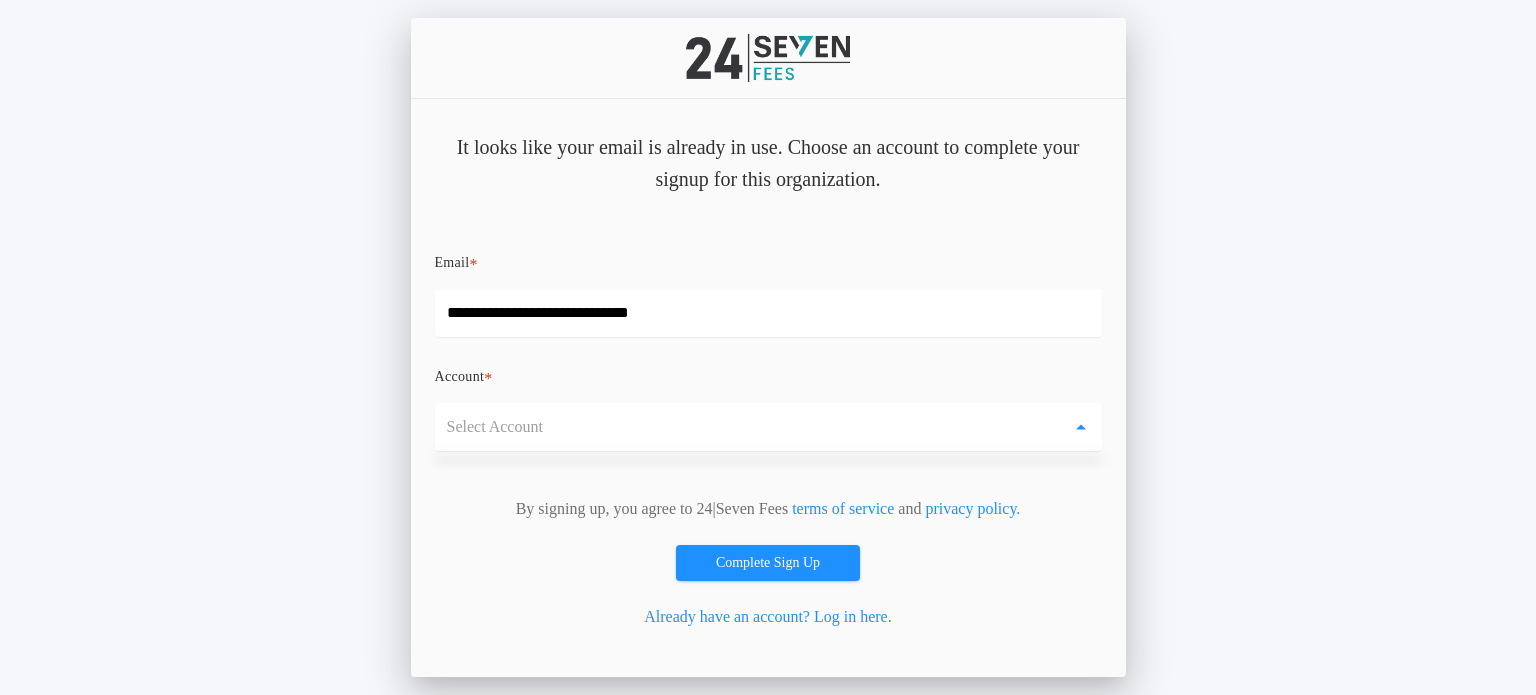 click on "Select Account" at bounding box center (768, 427) 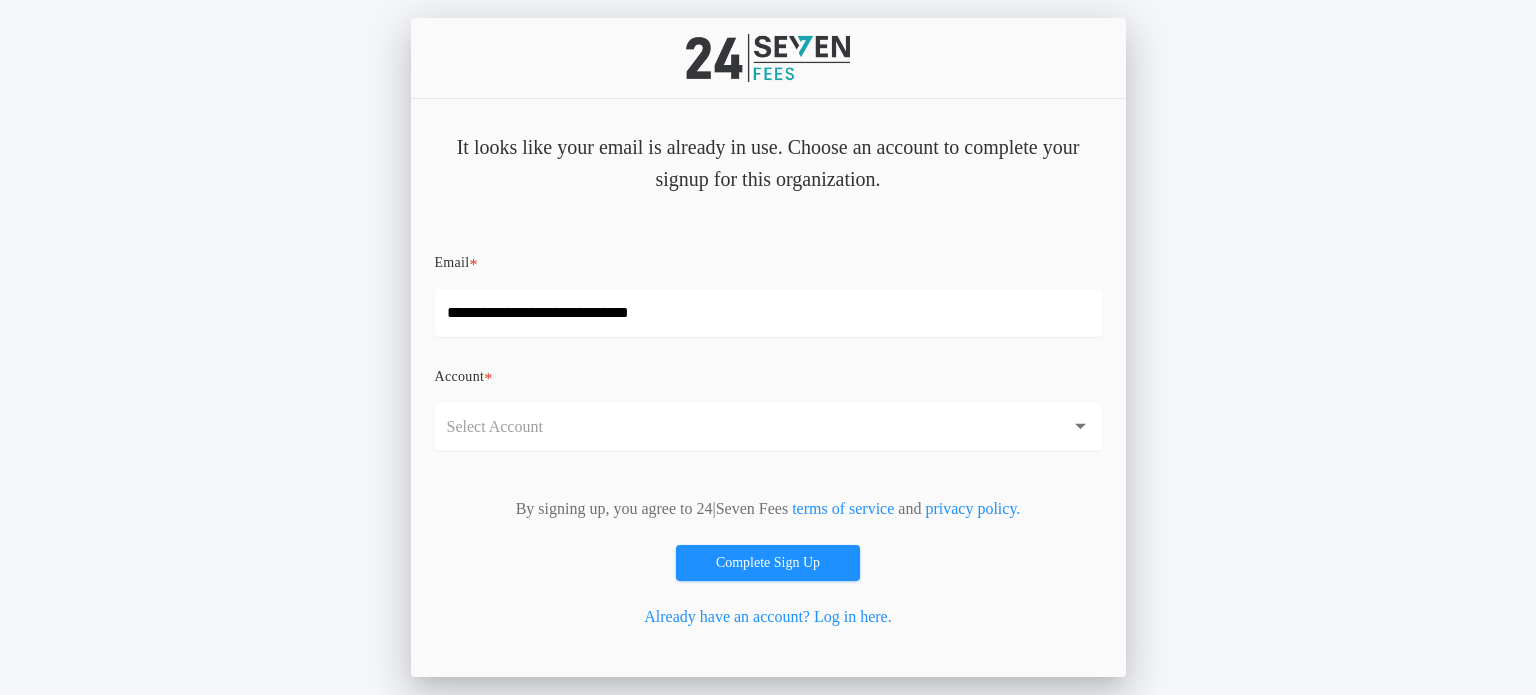click on "Select Account" at bounding box center [768, 427] 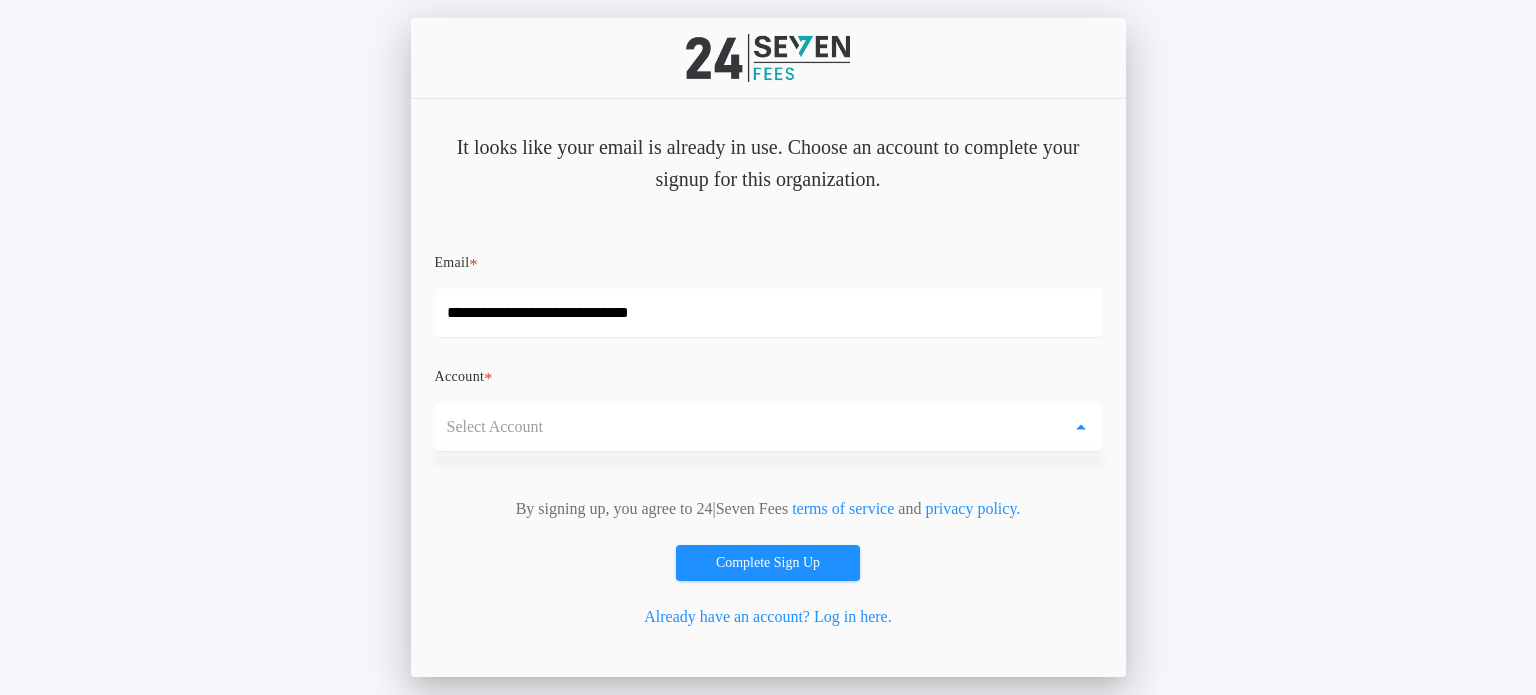 click on "Select Account" at bounding box center [768, 427] 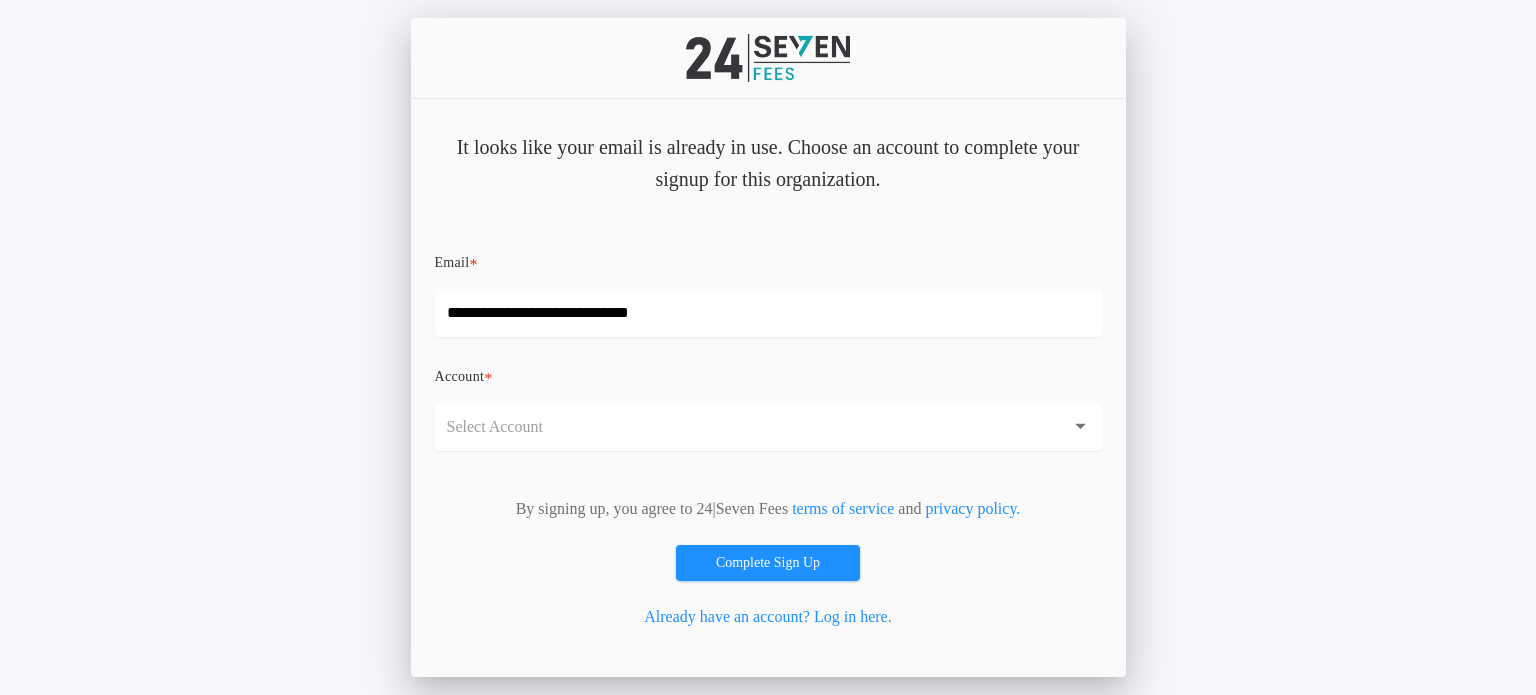 click on "Select Account" at bounding box center [768, 427] 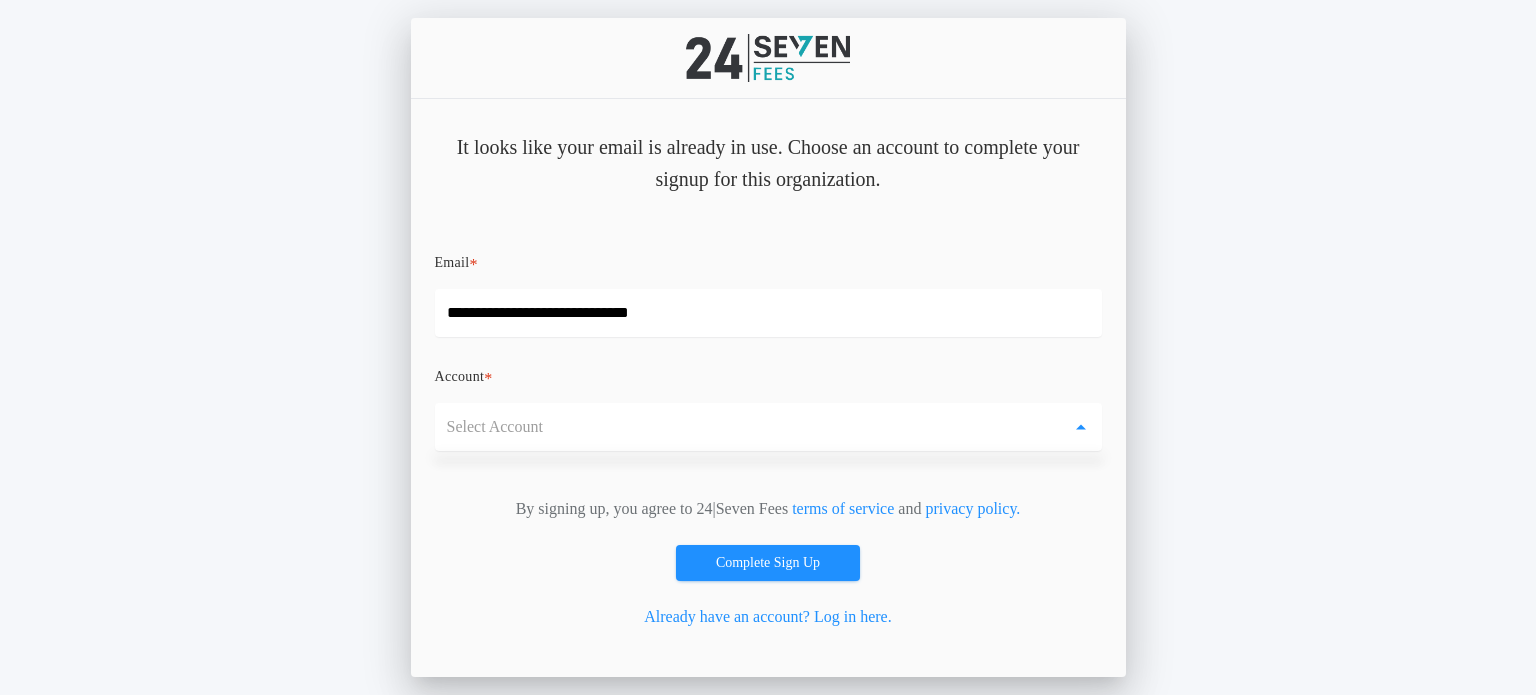 click on "Select Account" at bounding box center [768, 427] 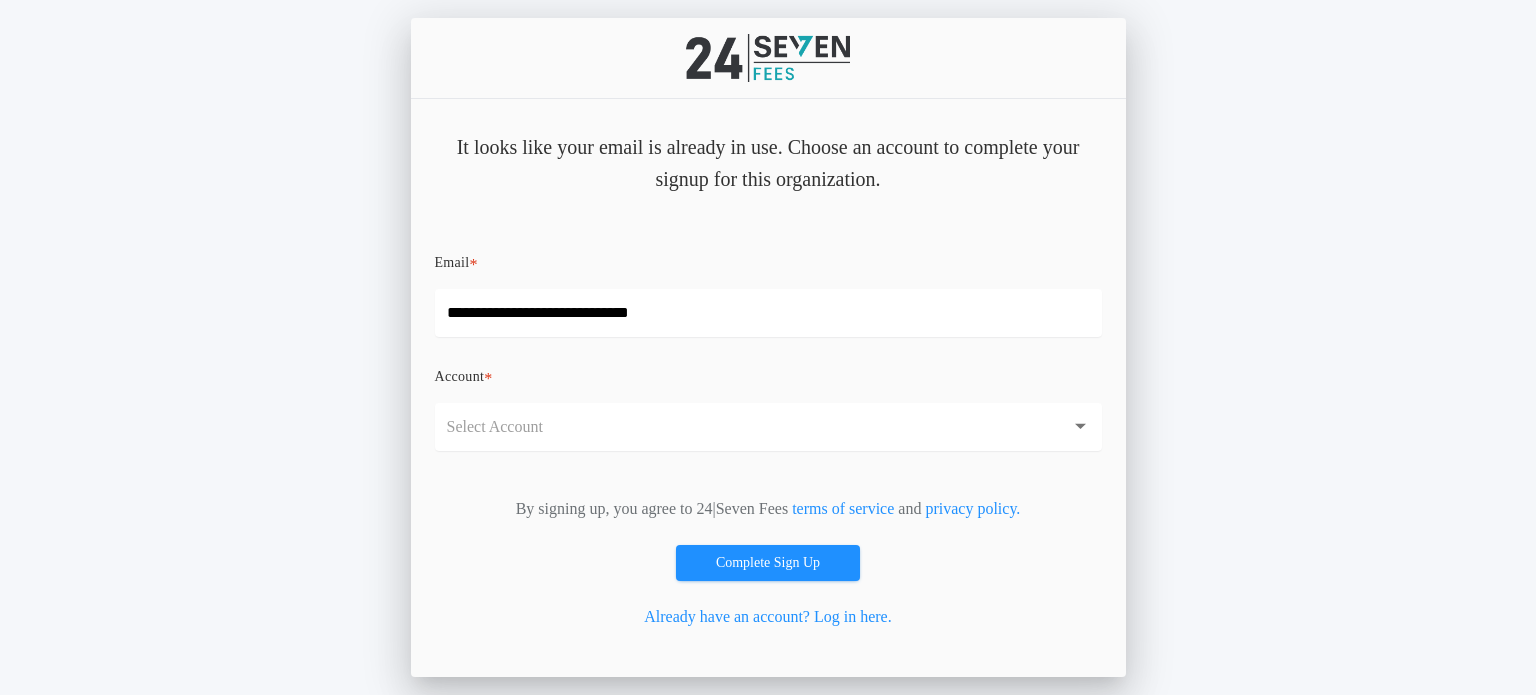 drag, startPoint x: 601, startPoint y: 432, endPoint x: 607, endPoint y: 443, distance: 12.529964 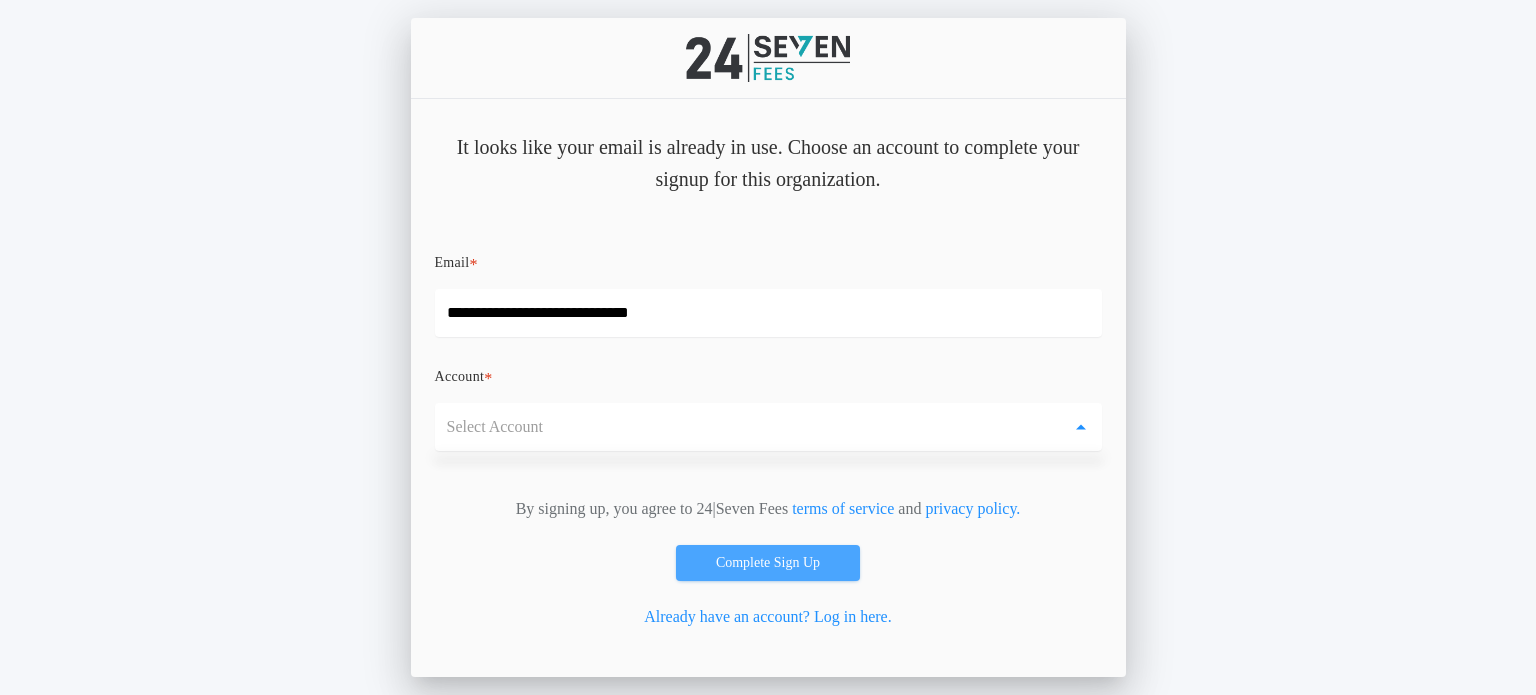 click on "Complete Sign Up" at bounding box center [768, 563] 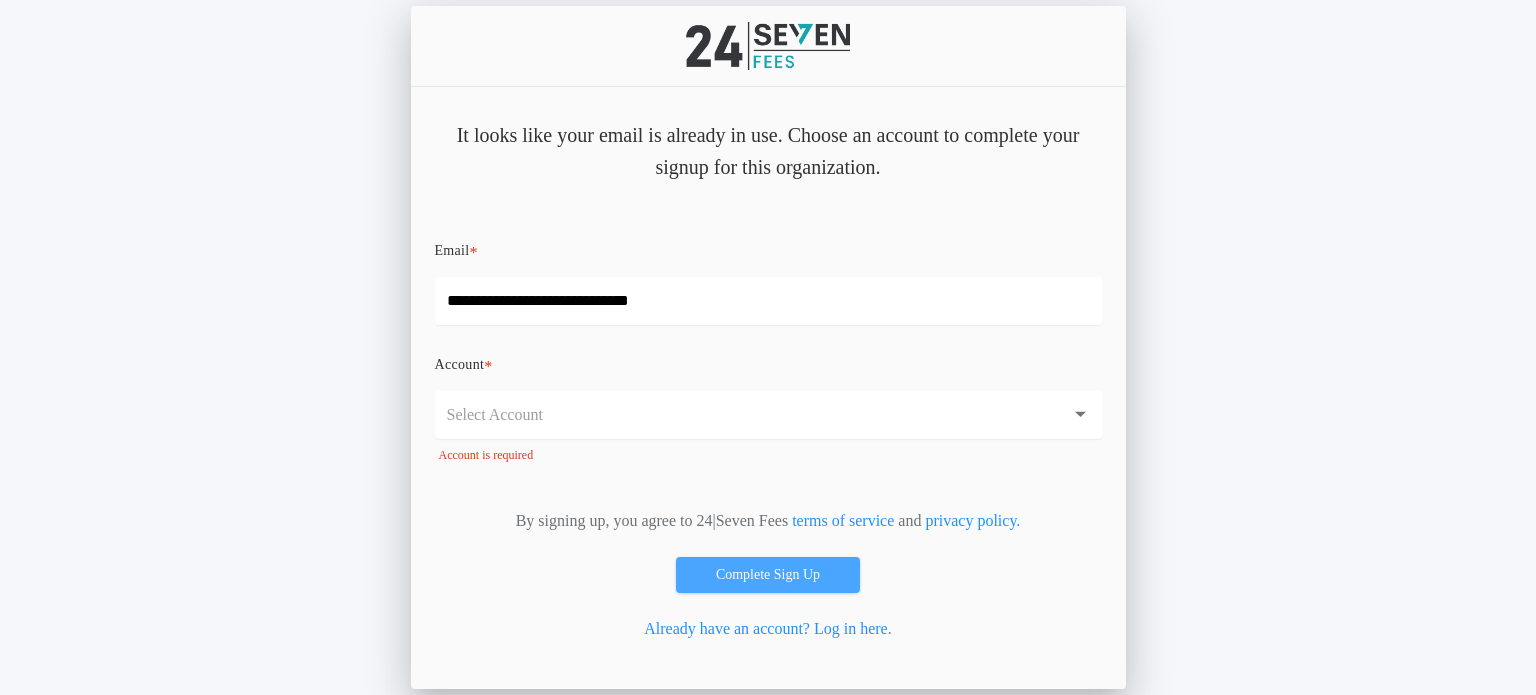 click on "Complete Sign Up" at bounding box center (768, 575) 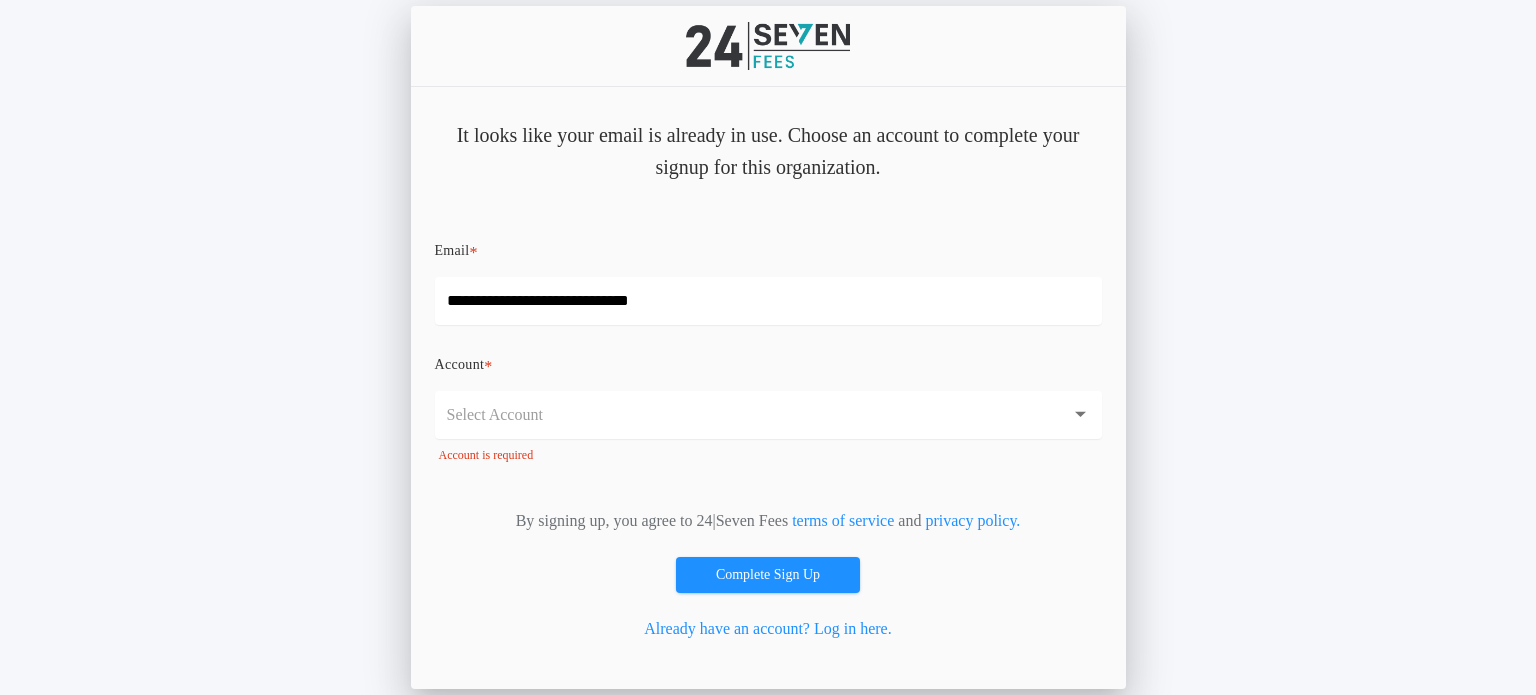 drag, startPoint x: 623, startPoint y: 433, endPoint x: 669, endPoint y: 306, distance: 135.07405 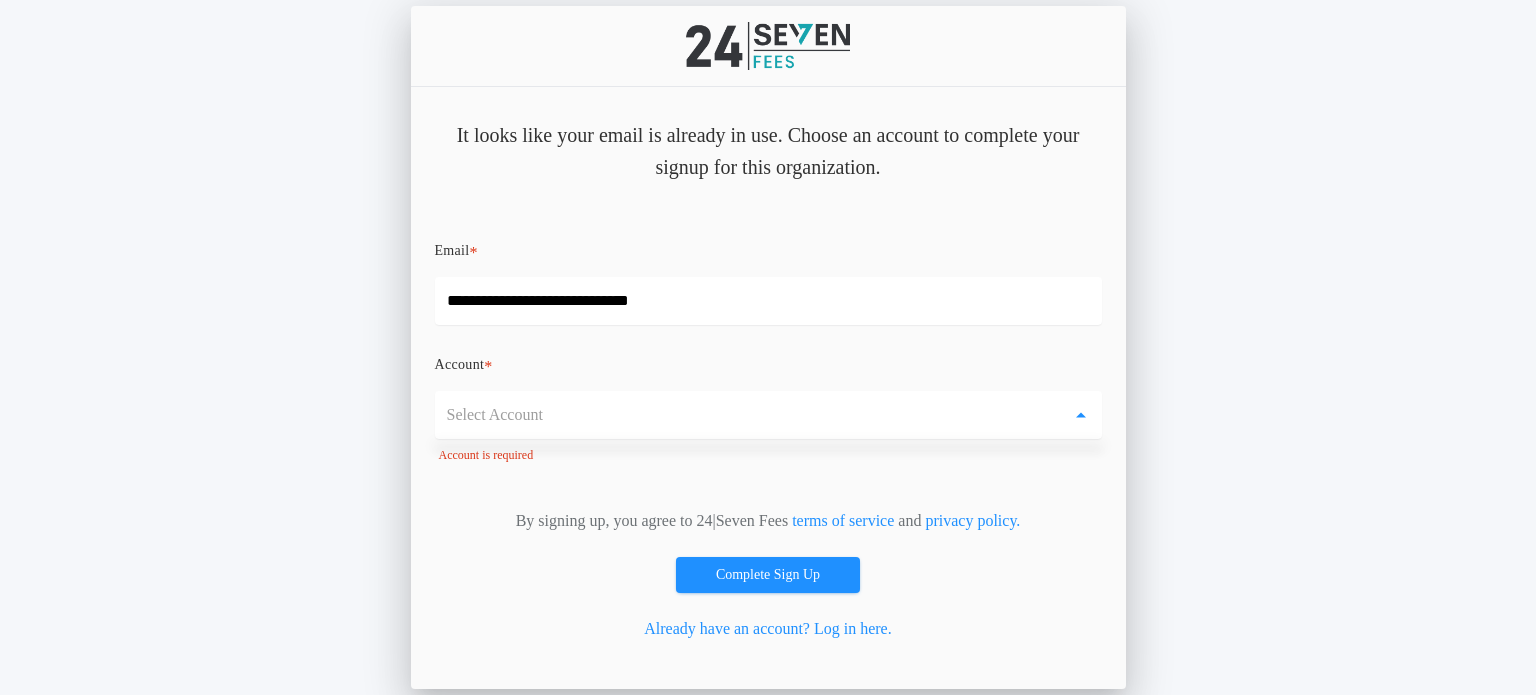 click on "**********" at bounding box center [768, 301] 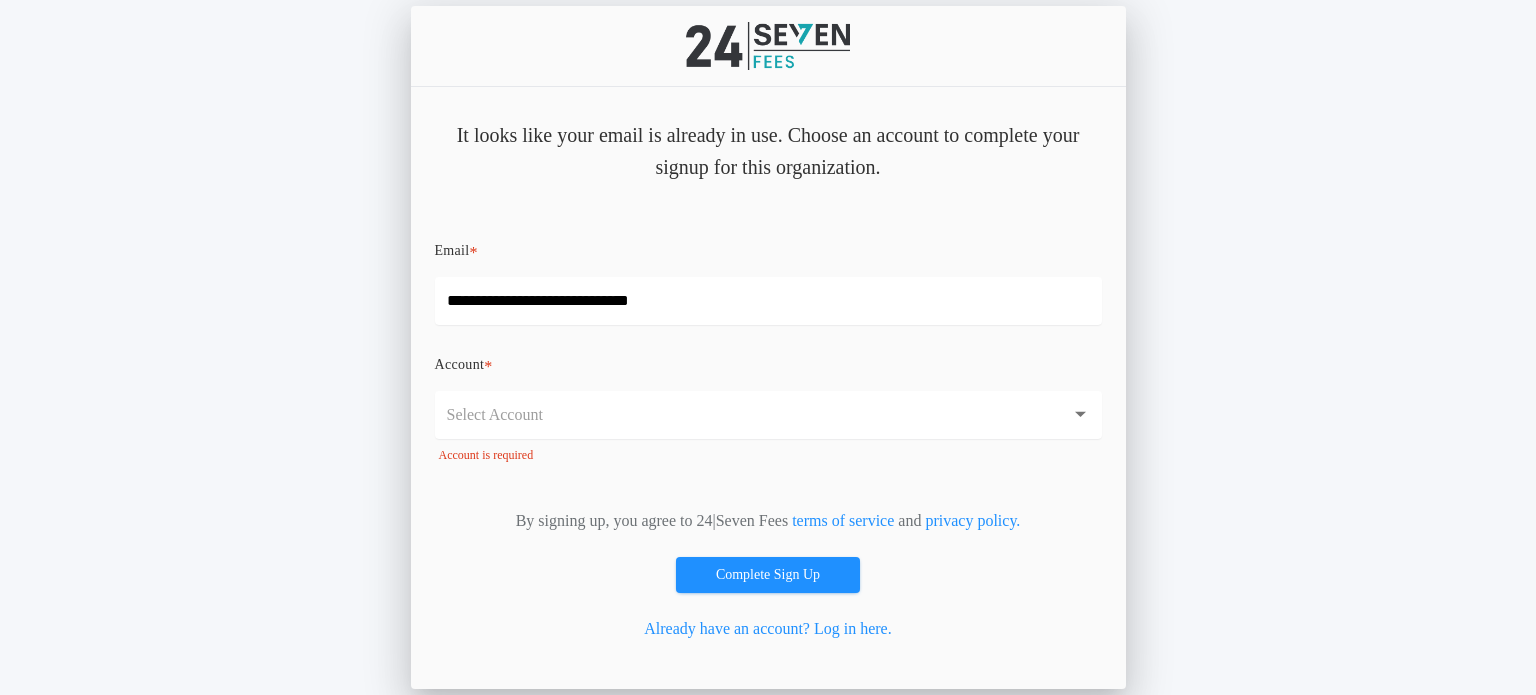 click on "**********" at bounding box center [768, 347] 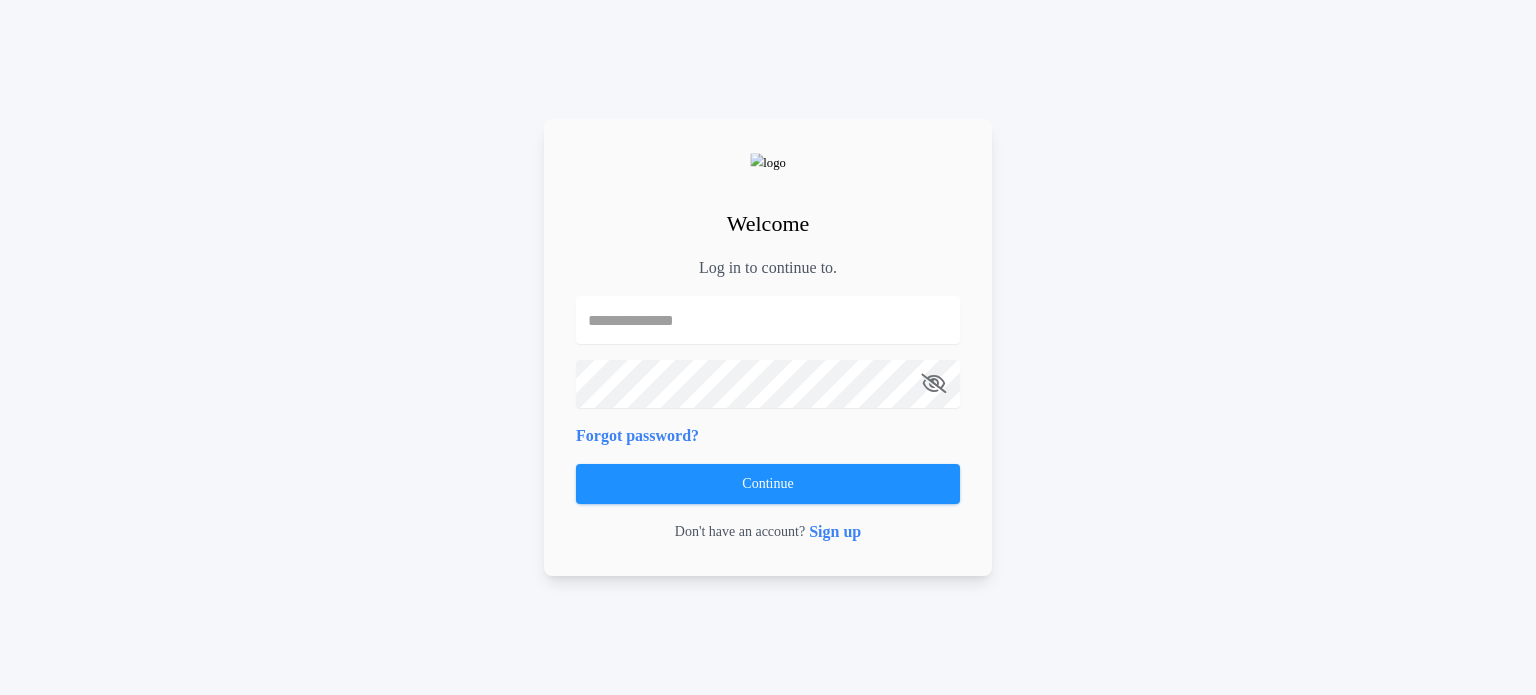 scroll, scrollTop: 0, scrollLeft: 0, axis: both 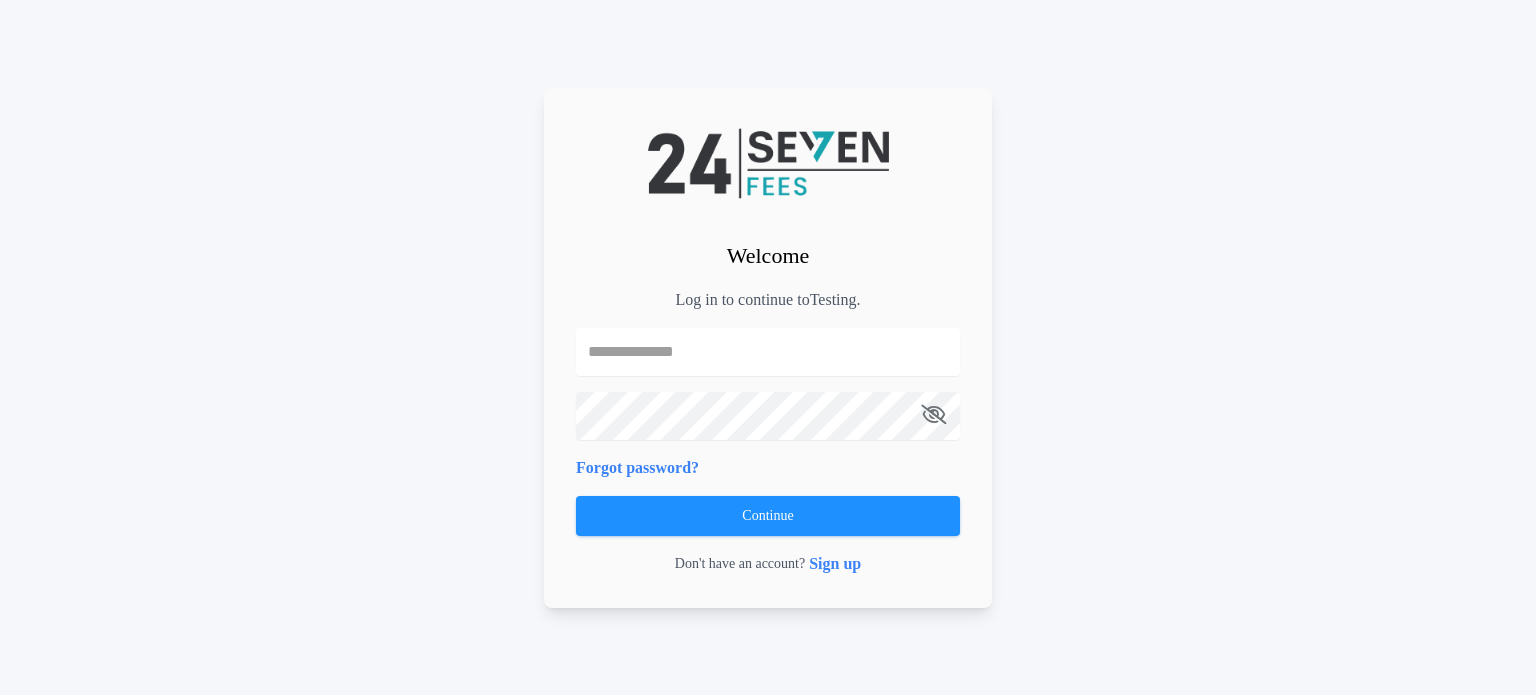 click at bounding box center [768, 352] 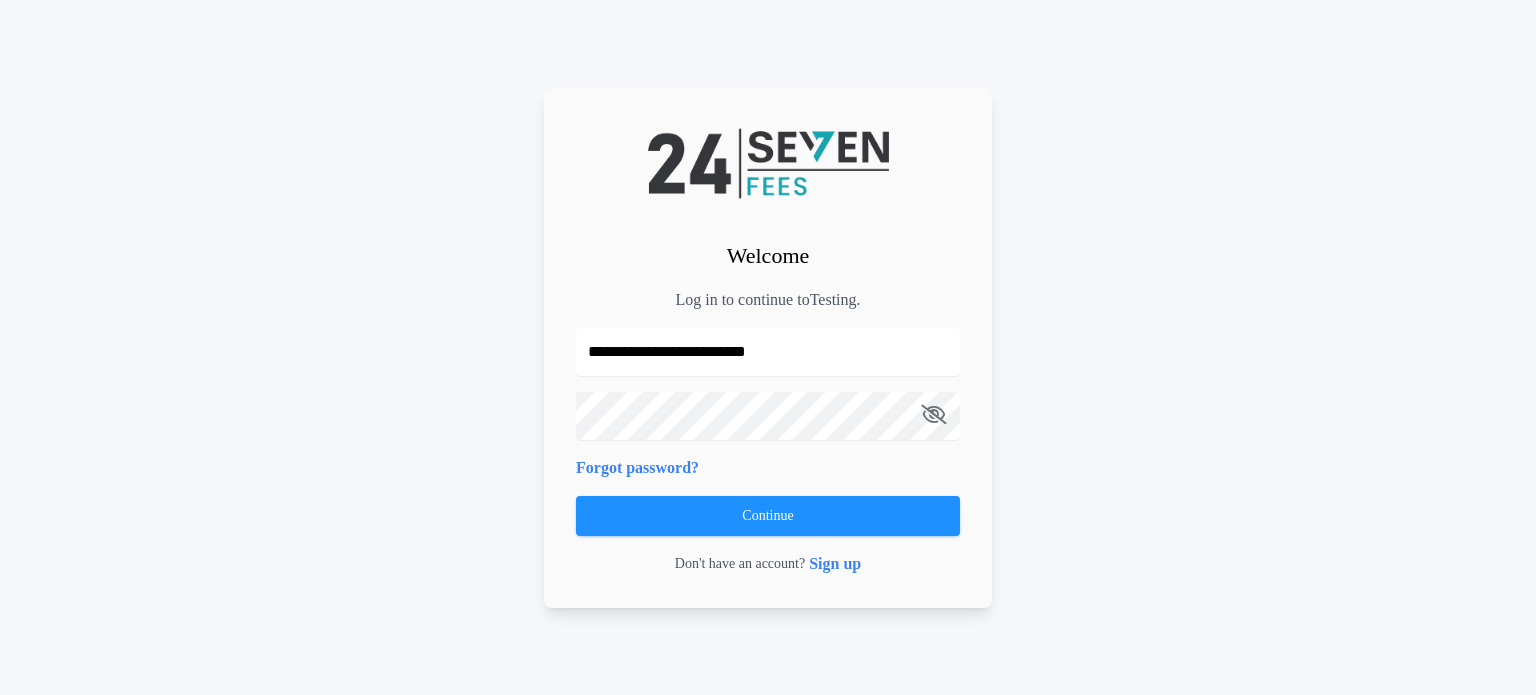 type on "**********" 